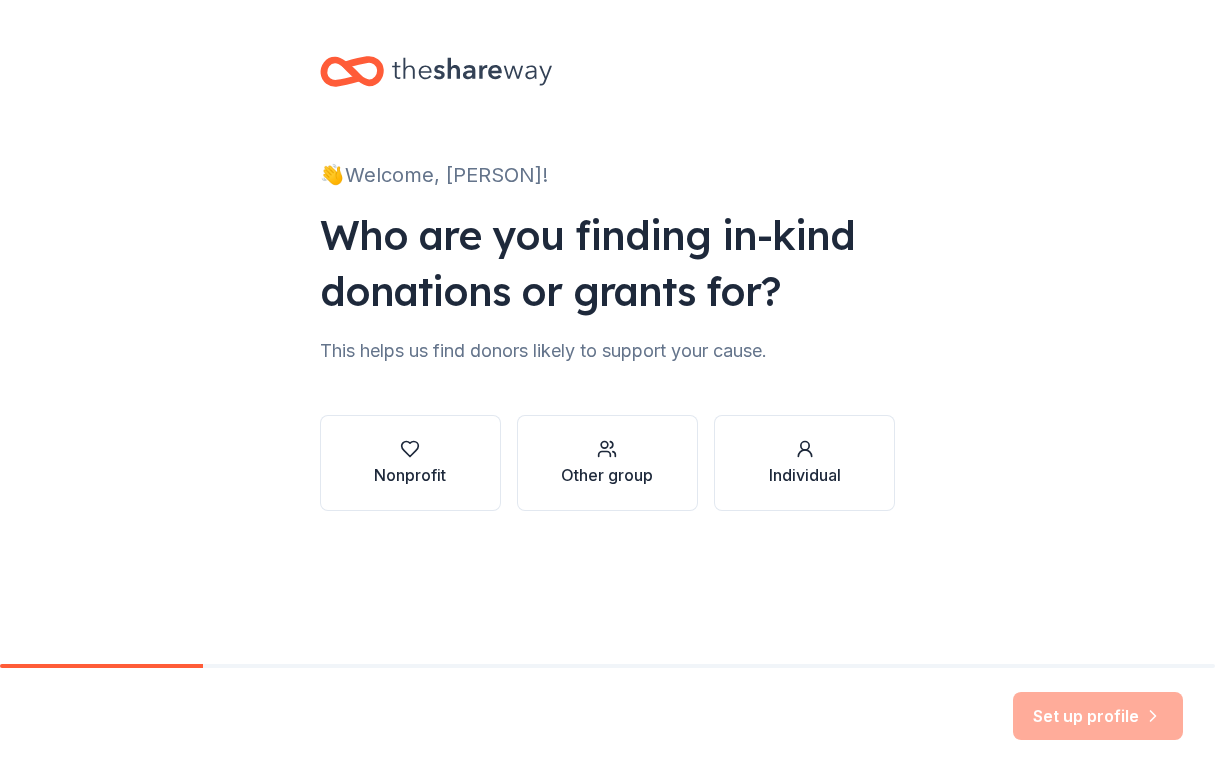 scroll, scrollTop: 0, scrollLeft: 0, axis: both 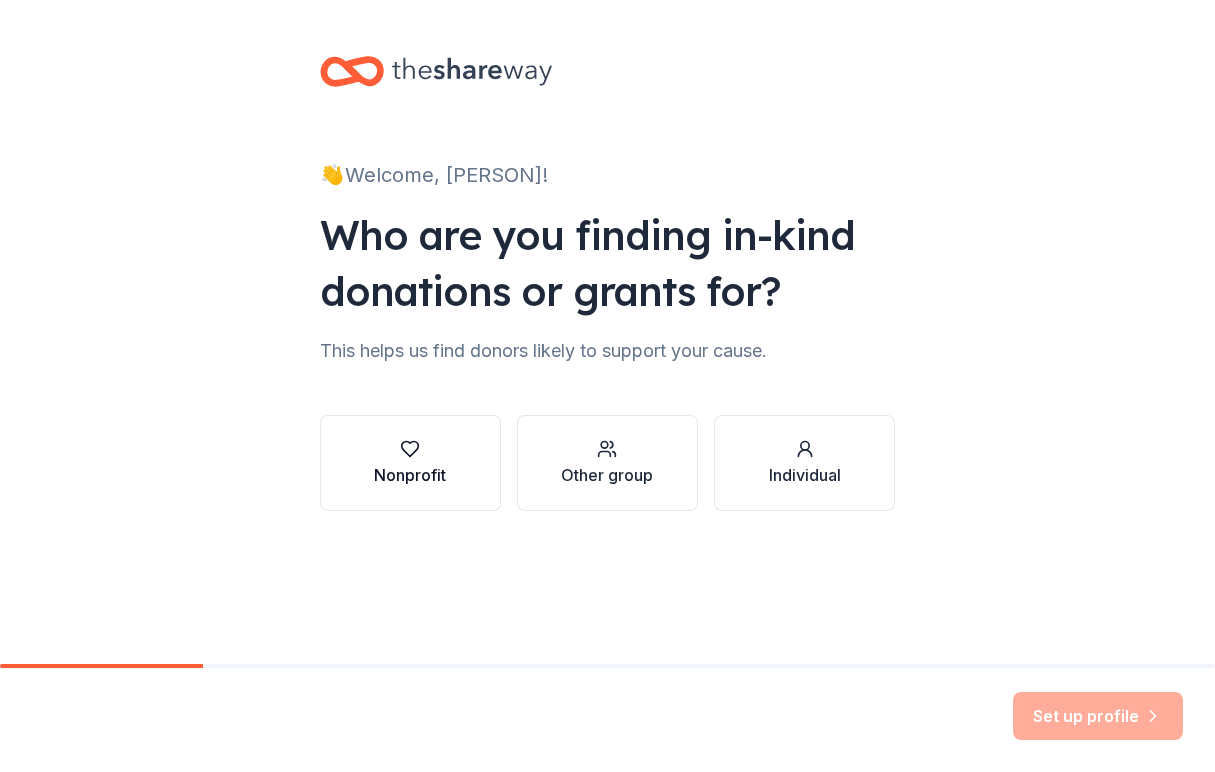 click on "Nonprofit" at bounding box center [410, 475] 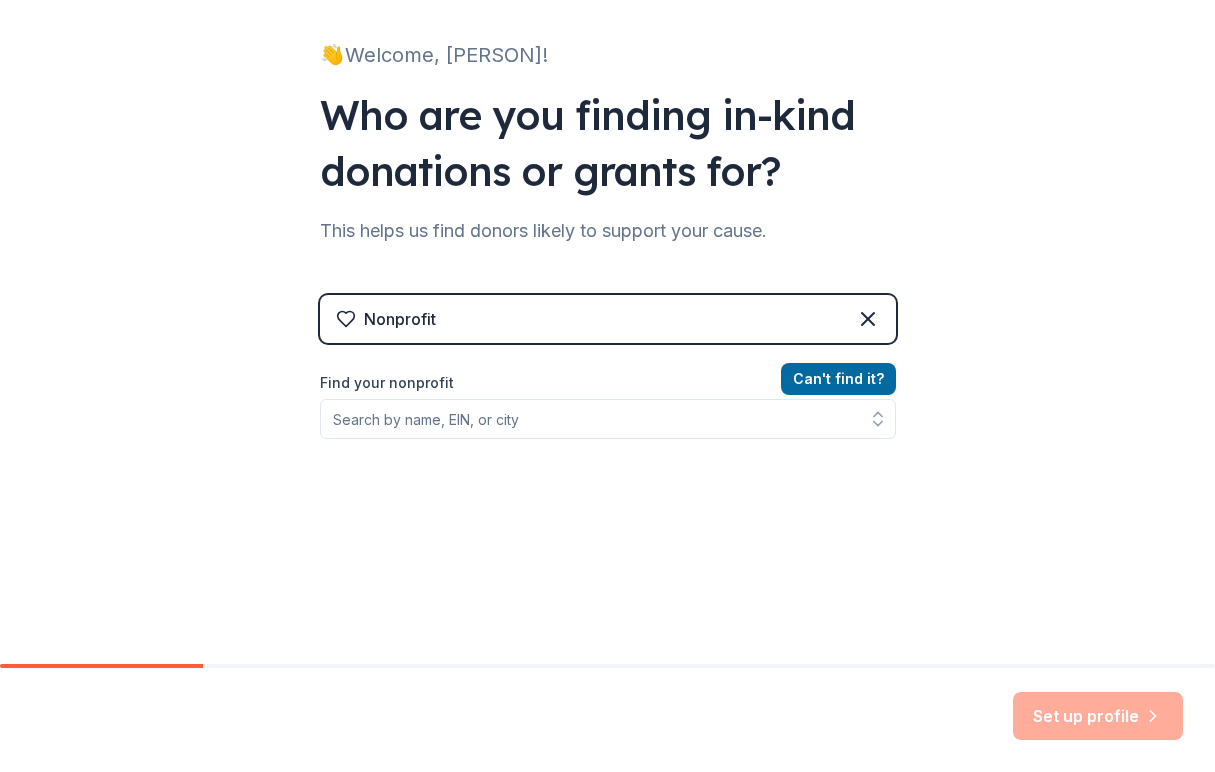 scroll, scrollTop: 170, scrollLeft: 0, axis: vertical 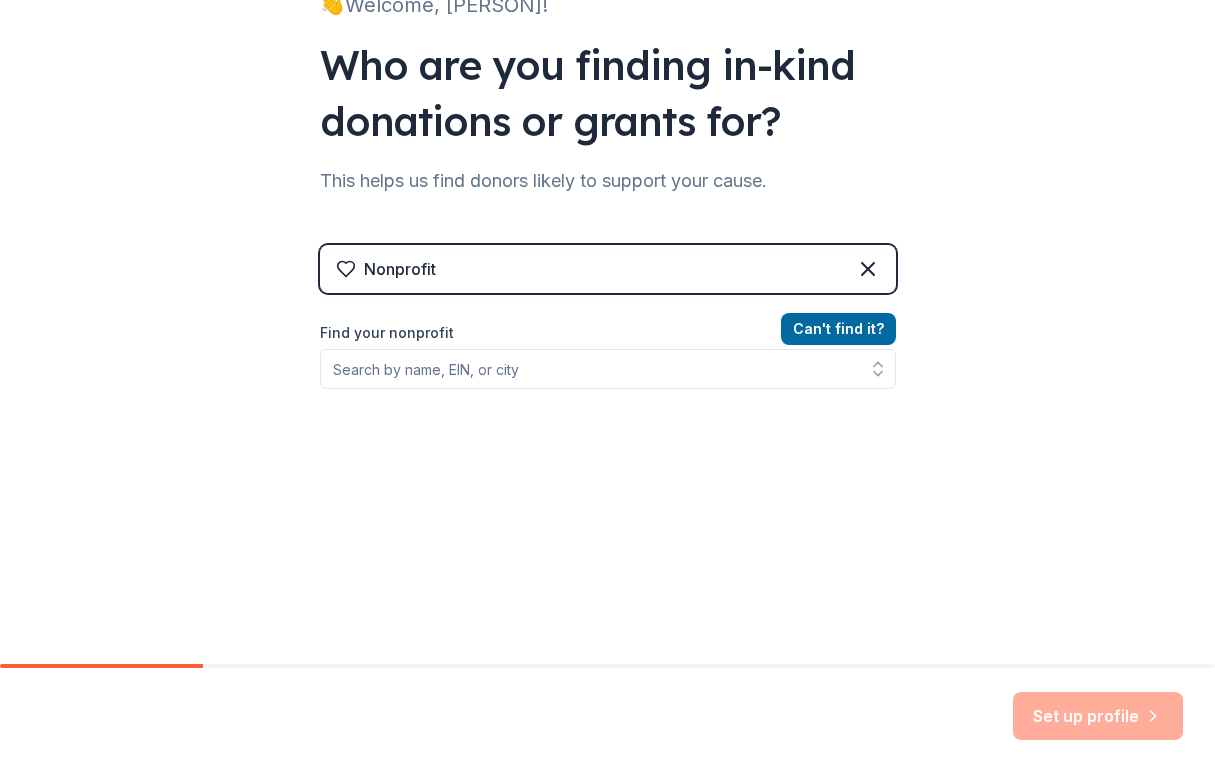 click on "Can ' t find it? Find your nonprofit" at bounding box center [608, 433] 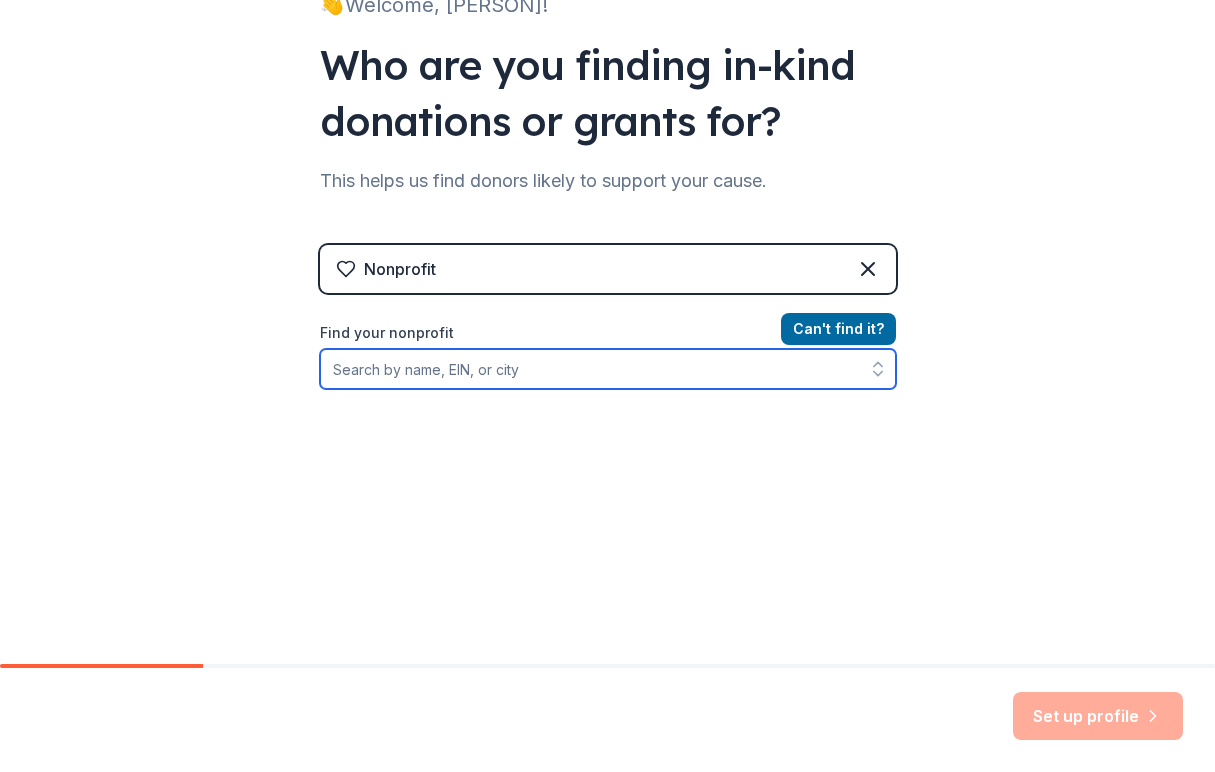 click on "Find your nonprofit" at bounding box center (608, 369) 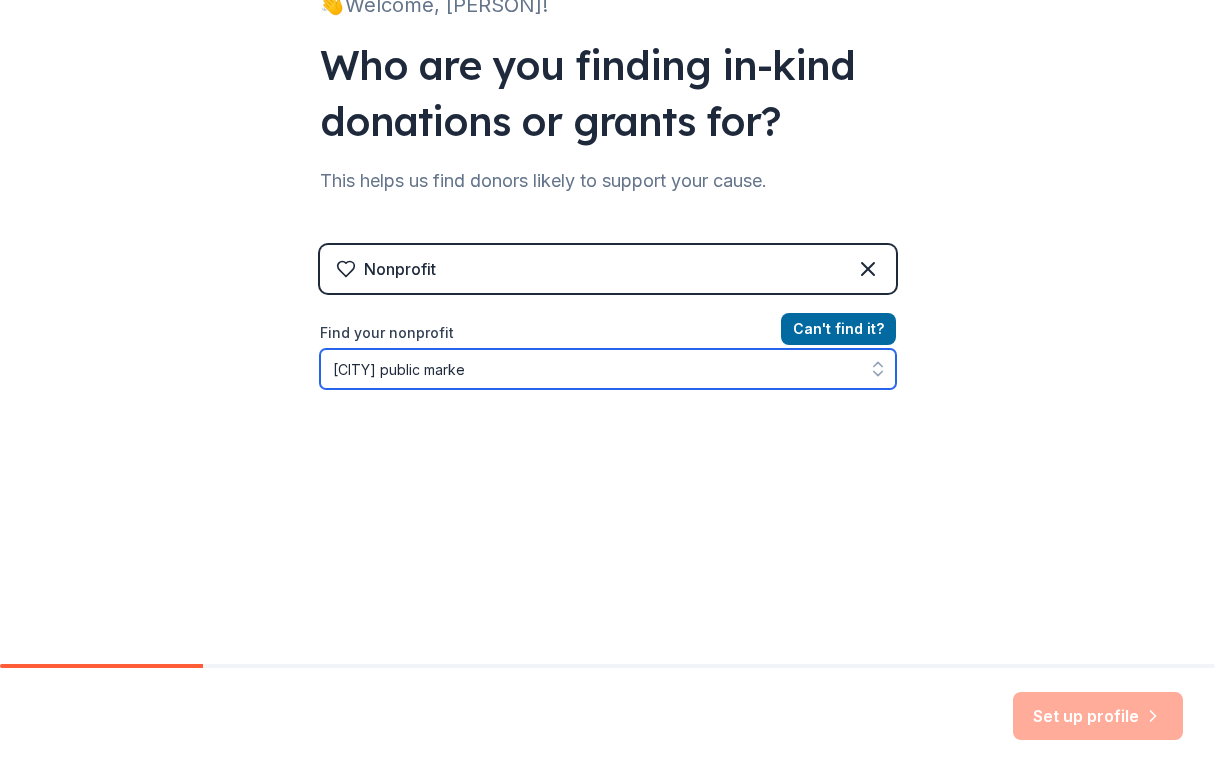 type on "[CITY] public market" 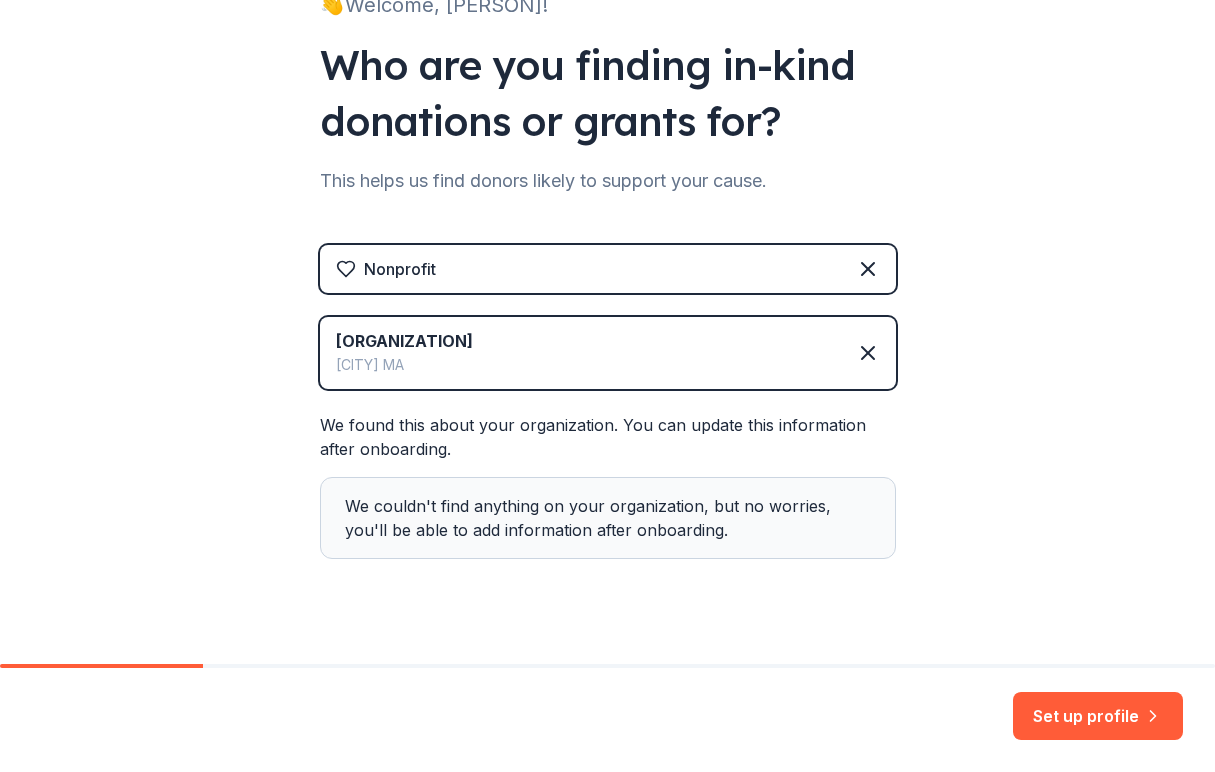 scroll, scrollTop: 201, scrollLeft: 0, axis: vertical 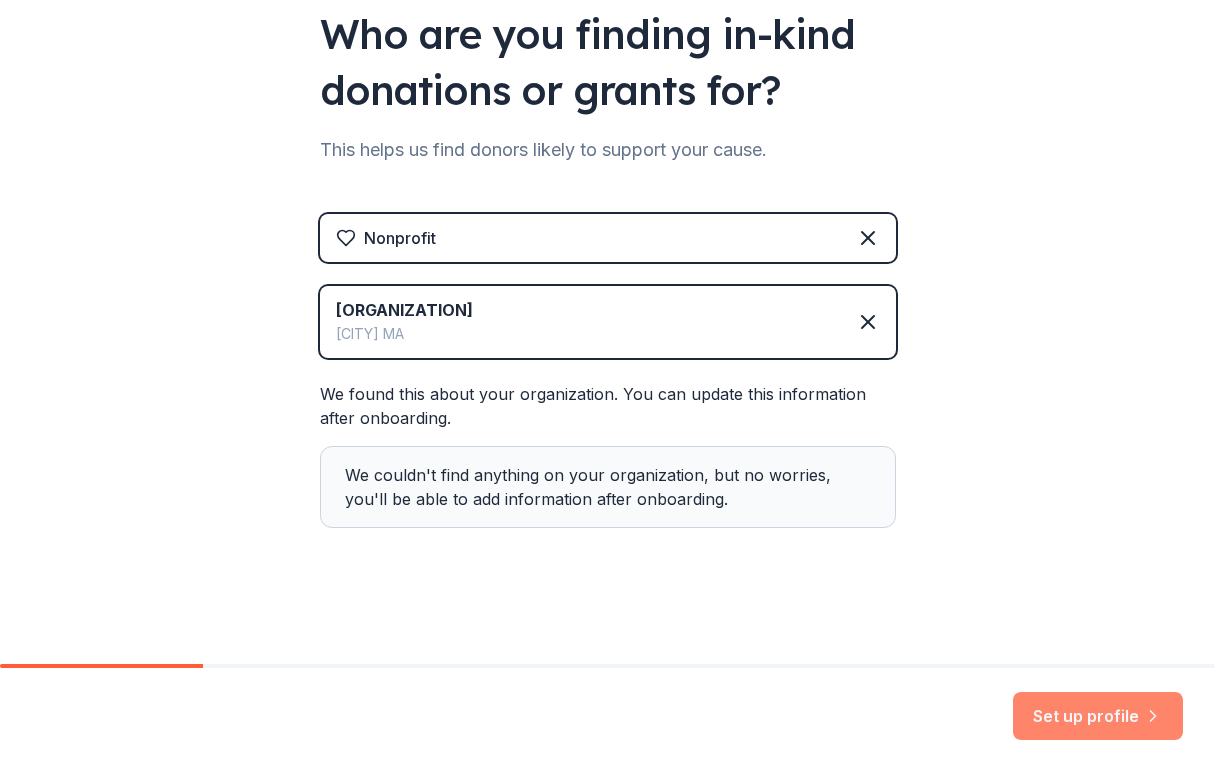 click on "Set up profile" at bounding box center [1098, 716] 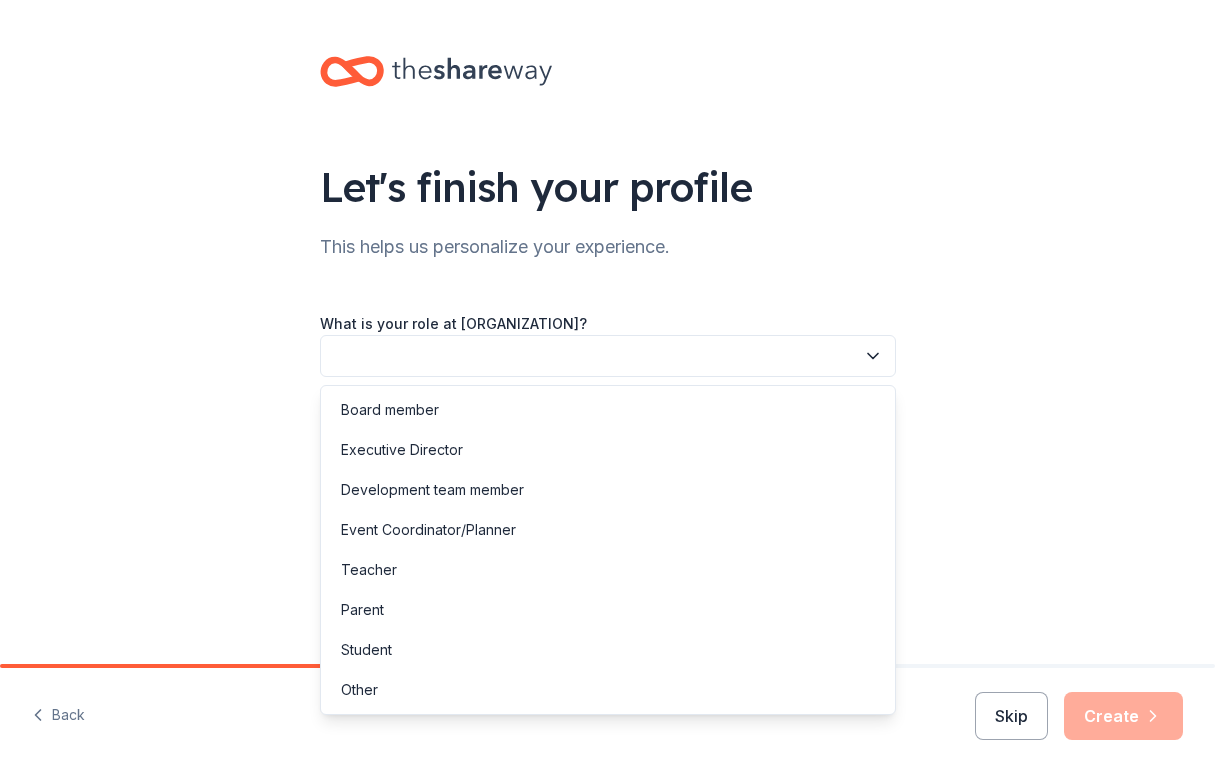 click at bounding box center (608, 356) 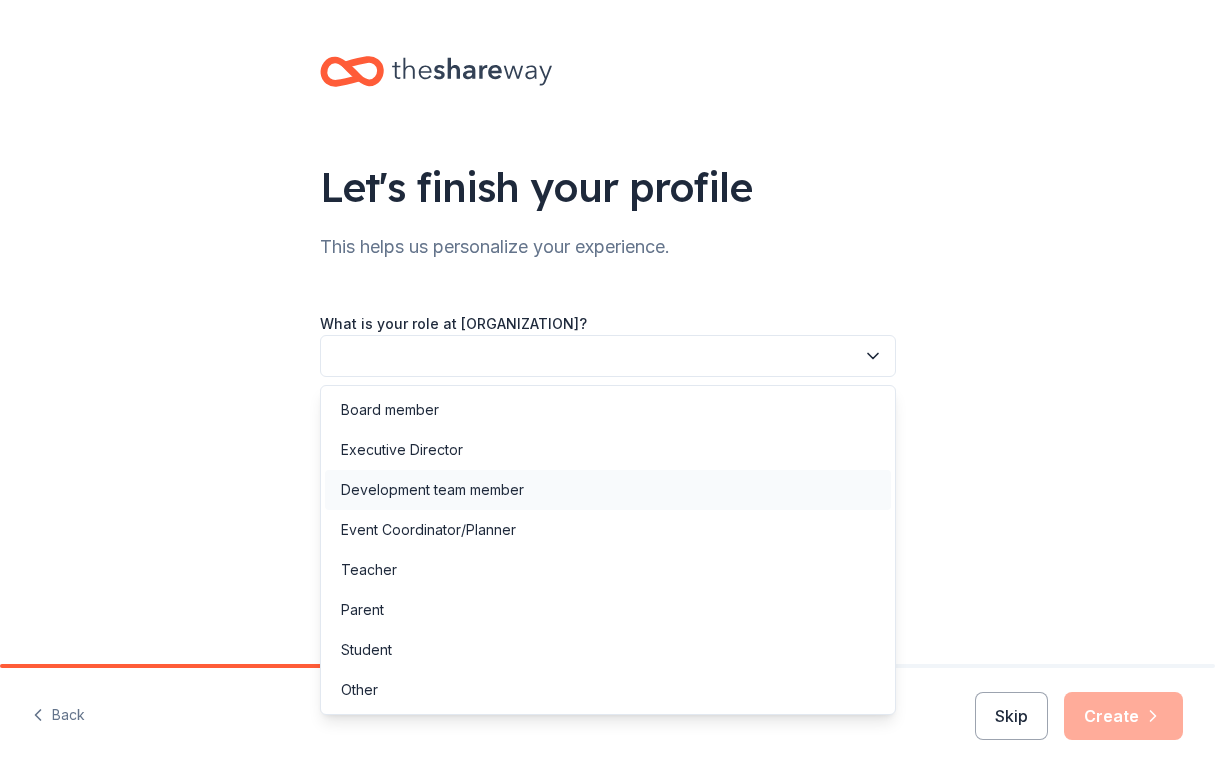 click on "Development team member" at bounding box center [608, 490] 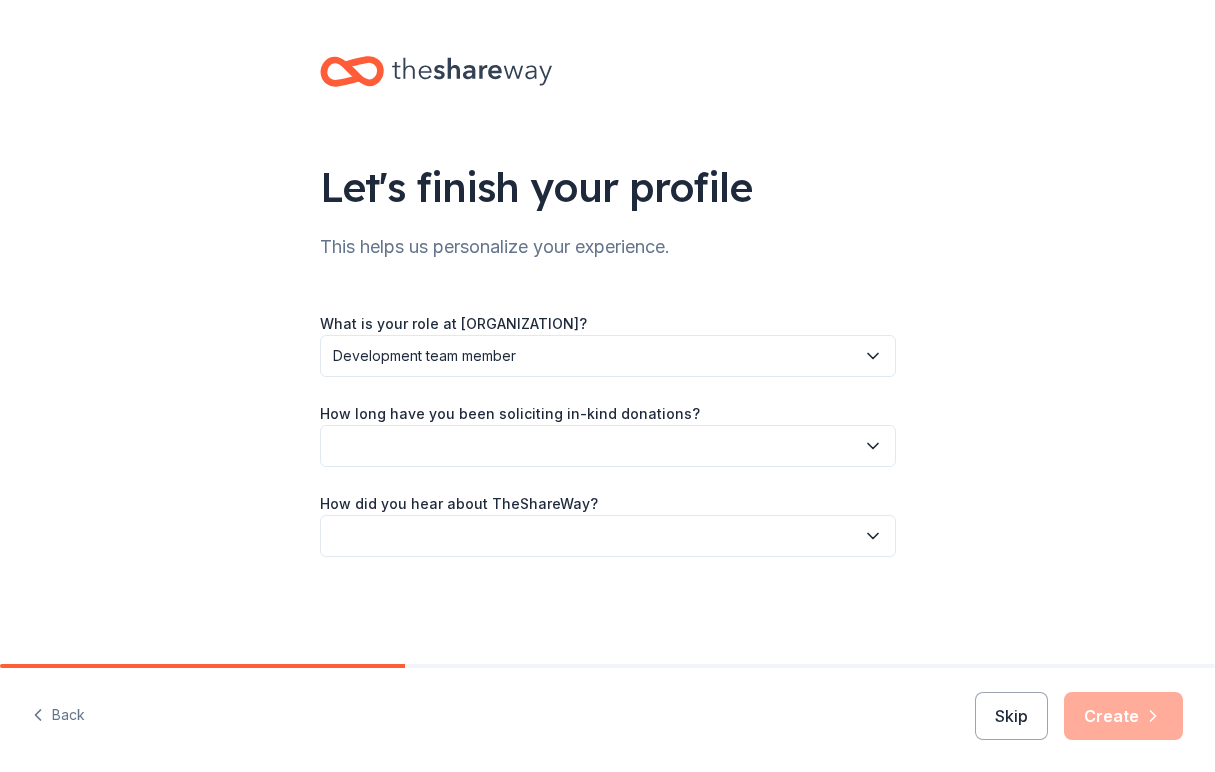 click at bounding box center [608, 446] 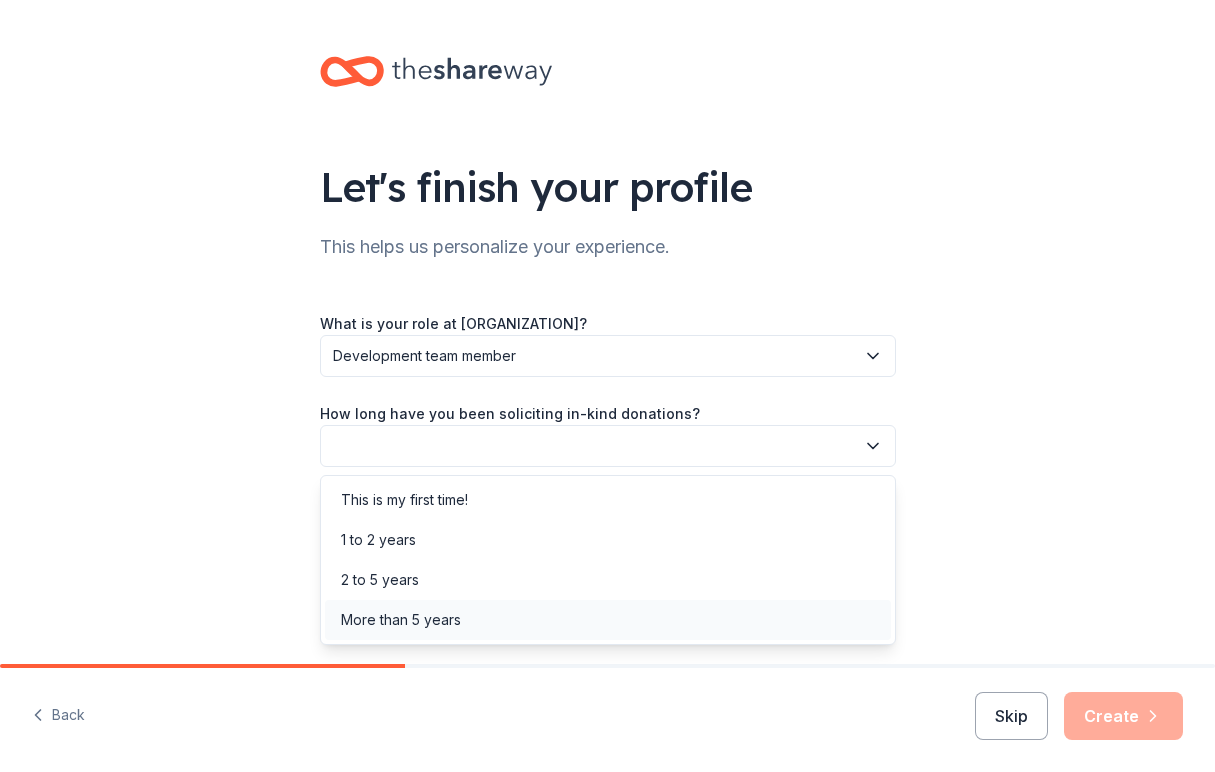 click on "More than 5 years" at bounding box center (608, 620) 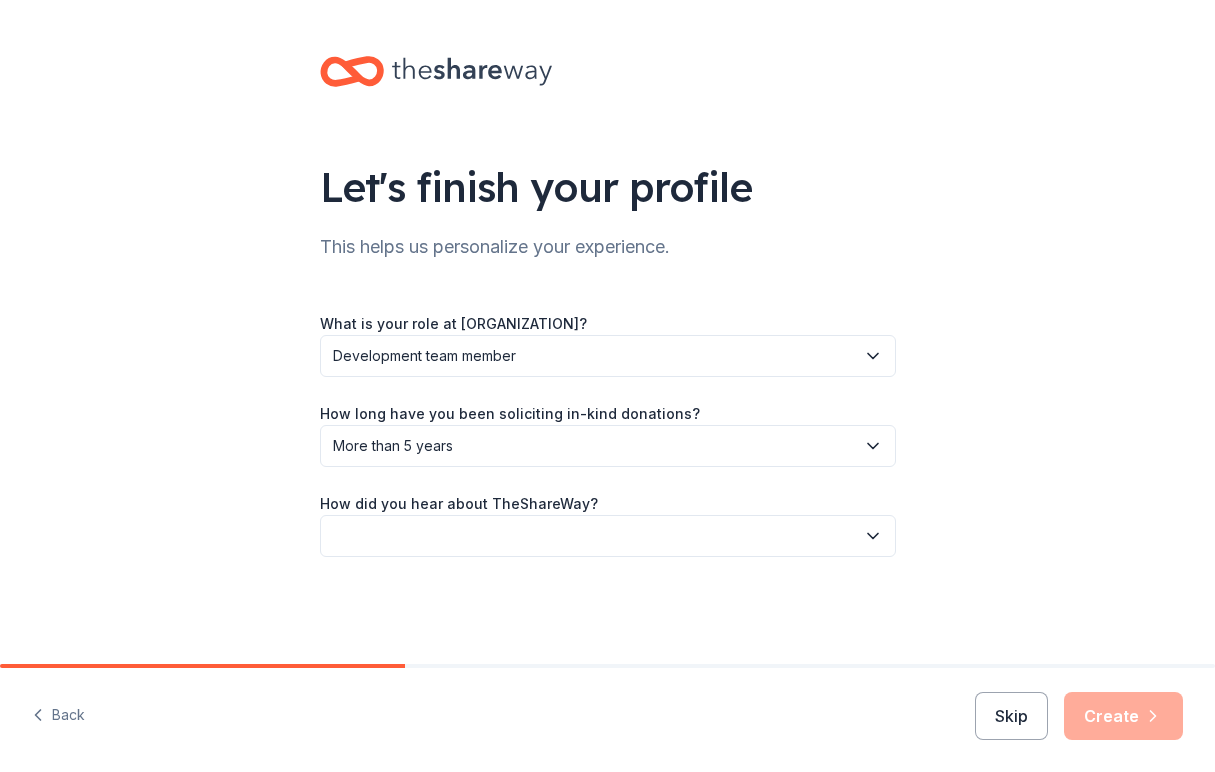 click 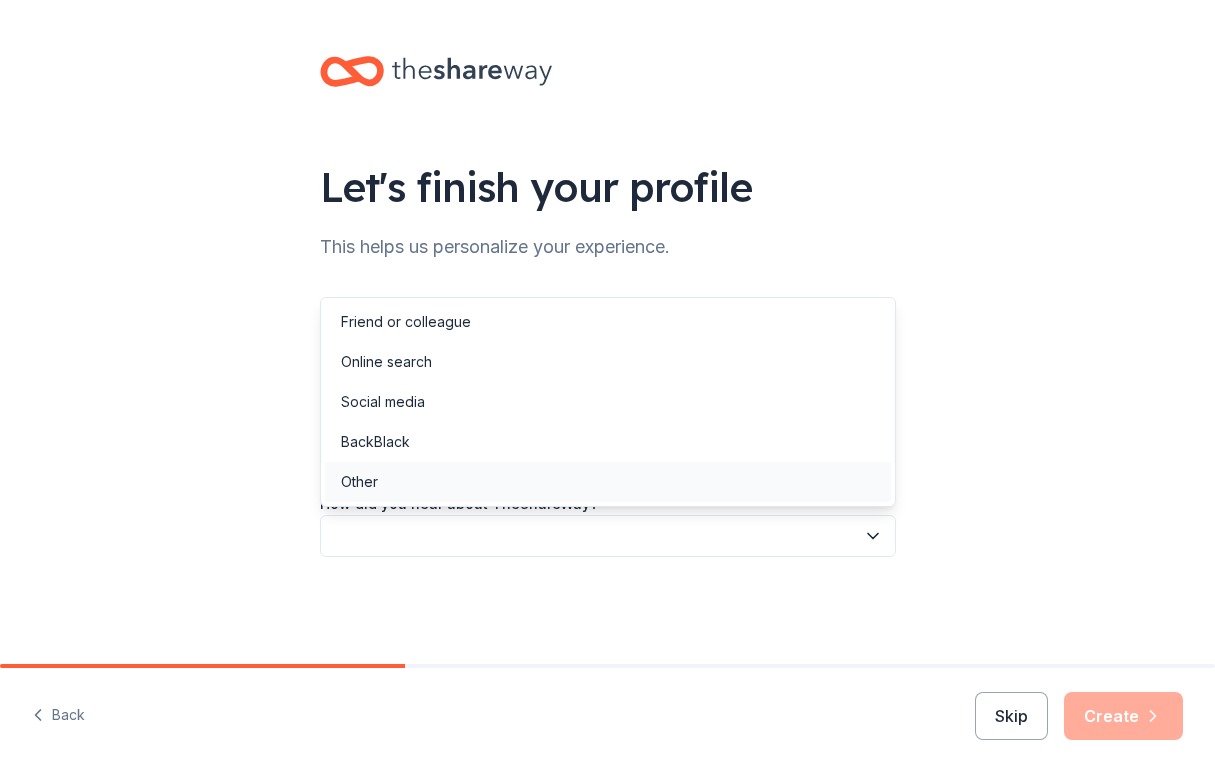 click on "Other" at bounding box center (608, 482) 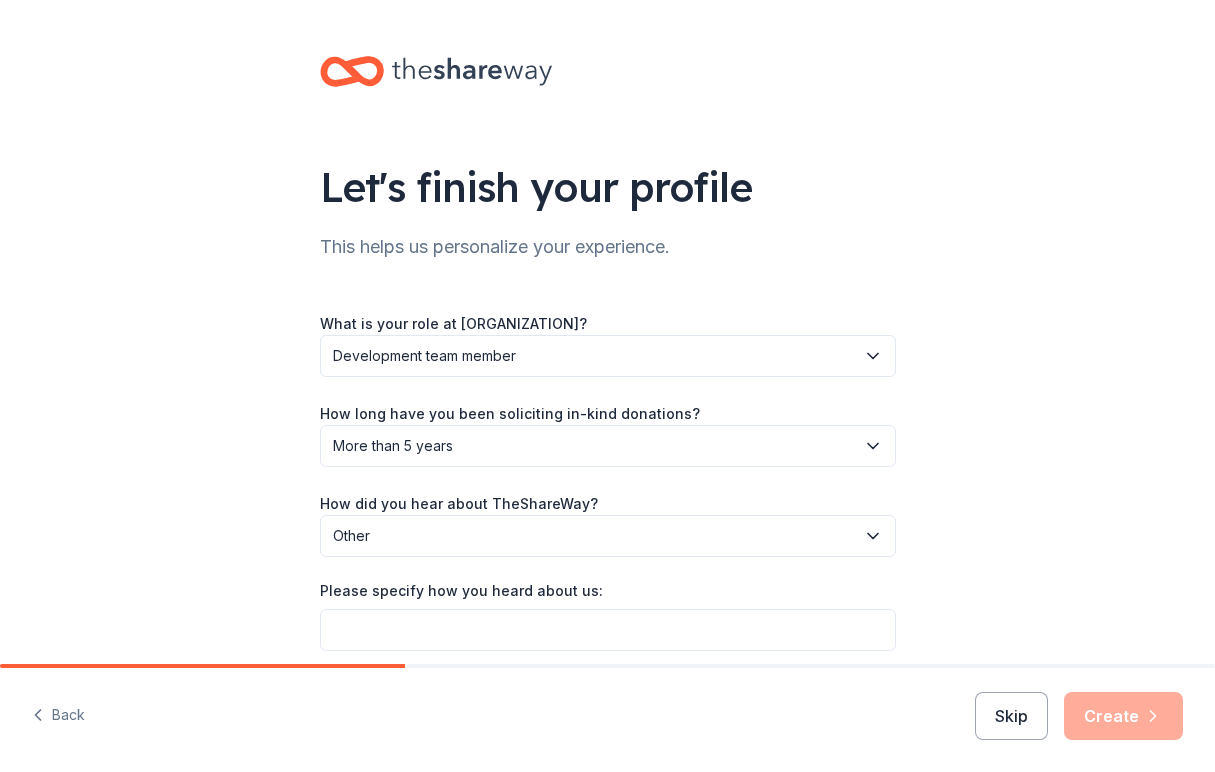 scroll, scrollTop: 82, scrollLeft: 0, axis: vertical 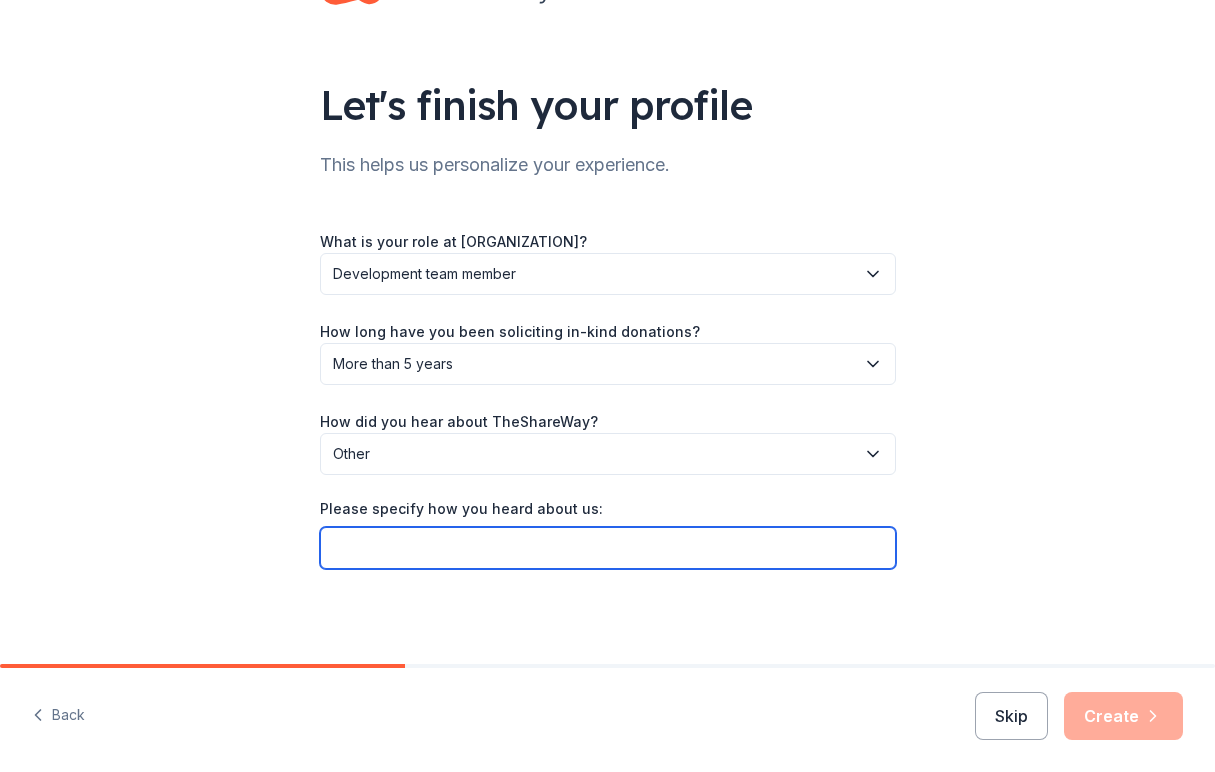 click on "Please specify how you heard about us:" at bounding box center [608, 548] 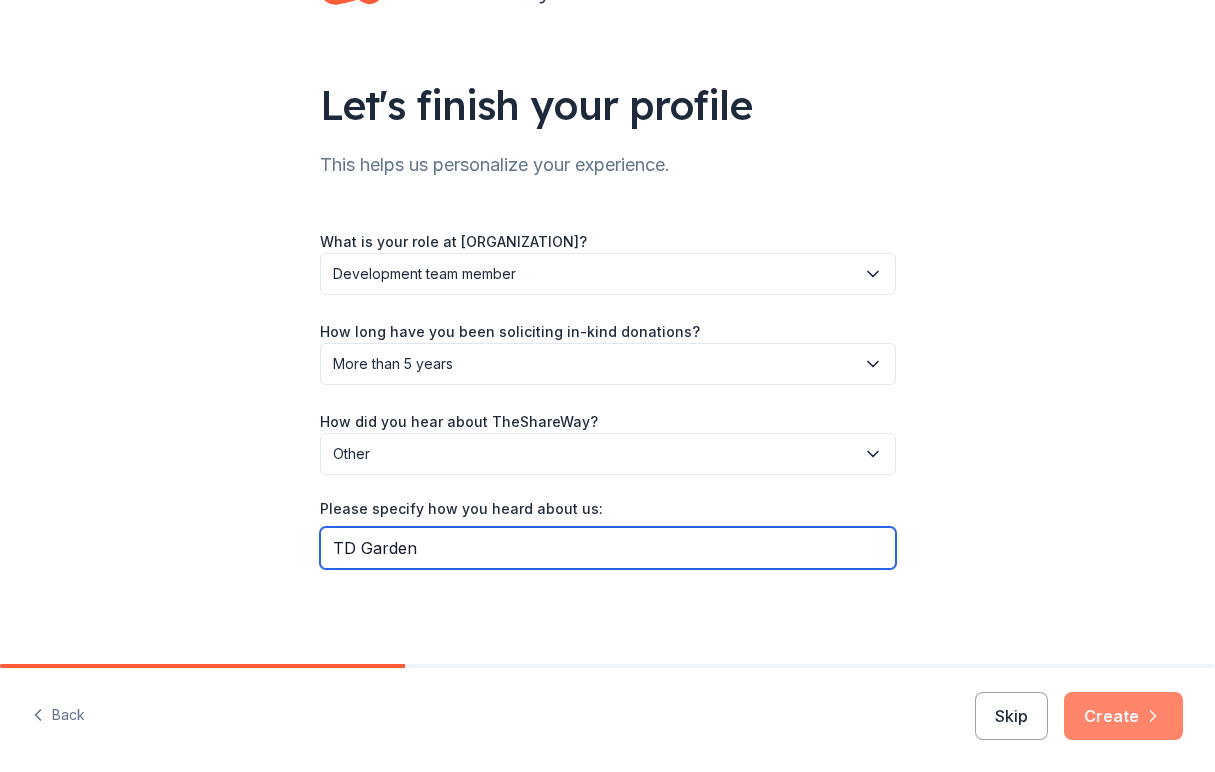 type on "TD Garden" 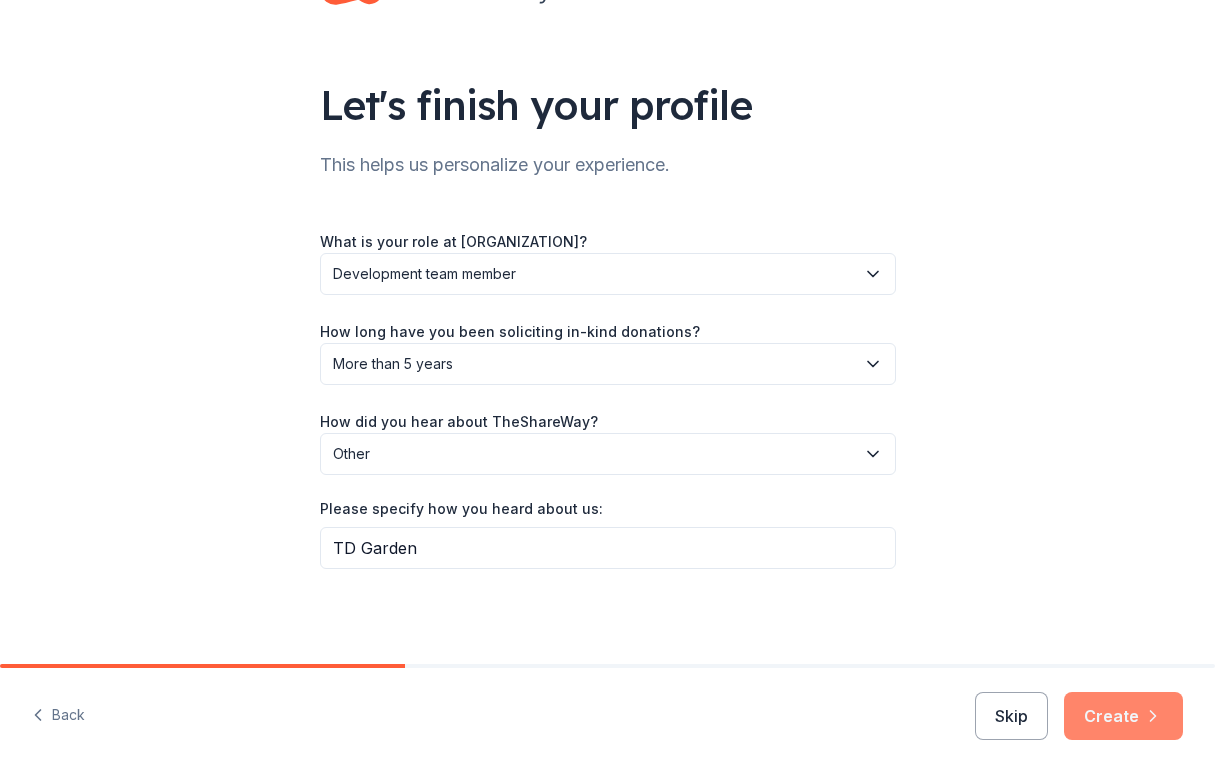 click on "Create" at bounding box center (1123, 716) 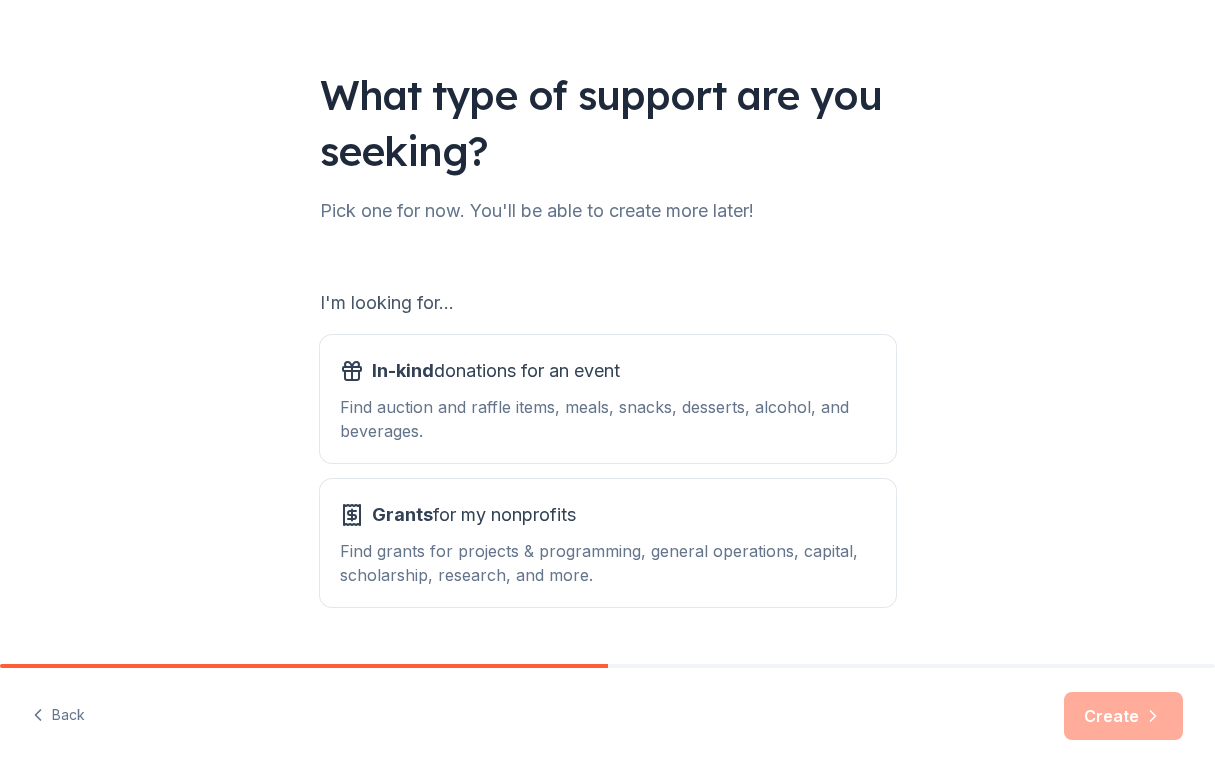 scroll, scrollTop: 143, scrollLeft: 0, axis: vertical 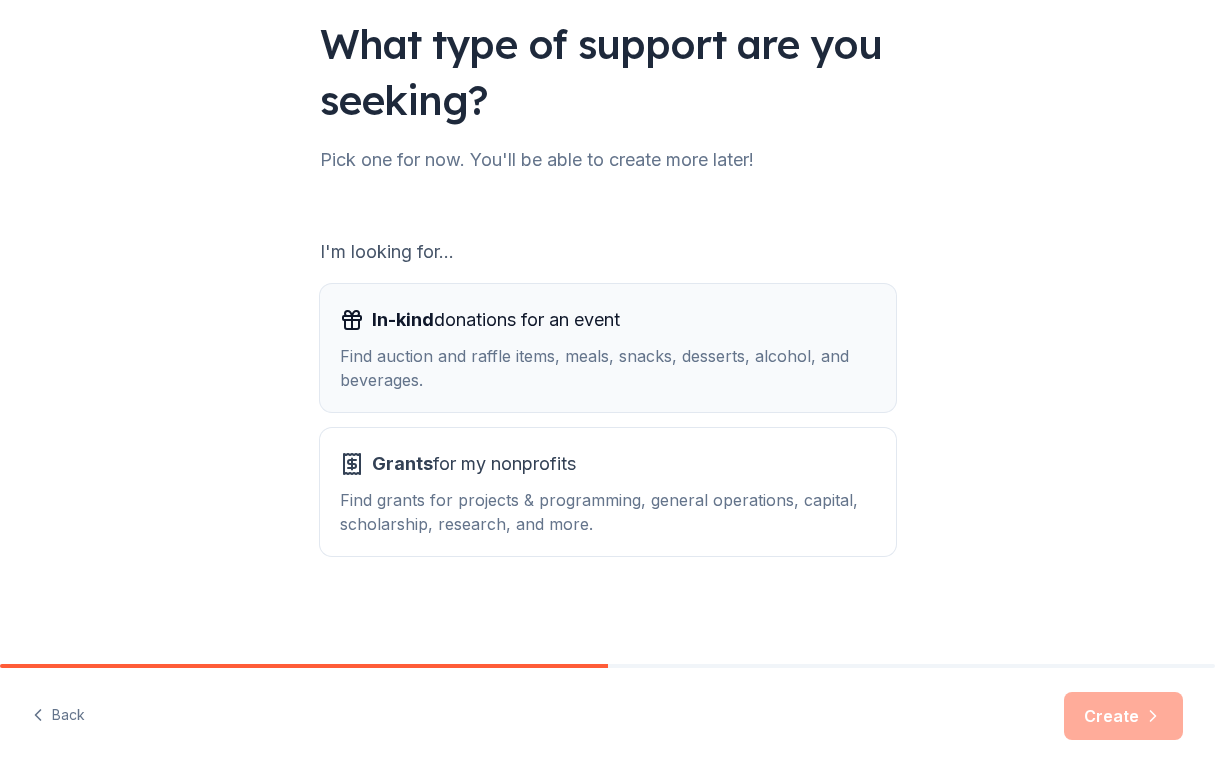 click on "Find auction and raffle items, meals, snacks, desserts, alcohol, and beverages." at bounding box center [608, 368] 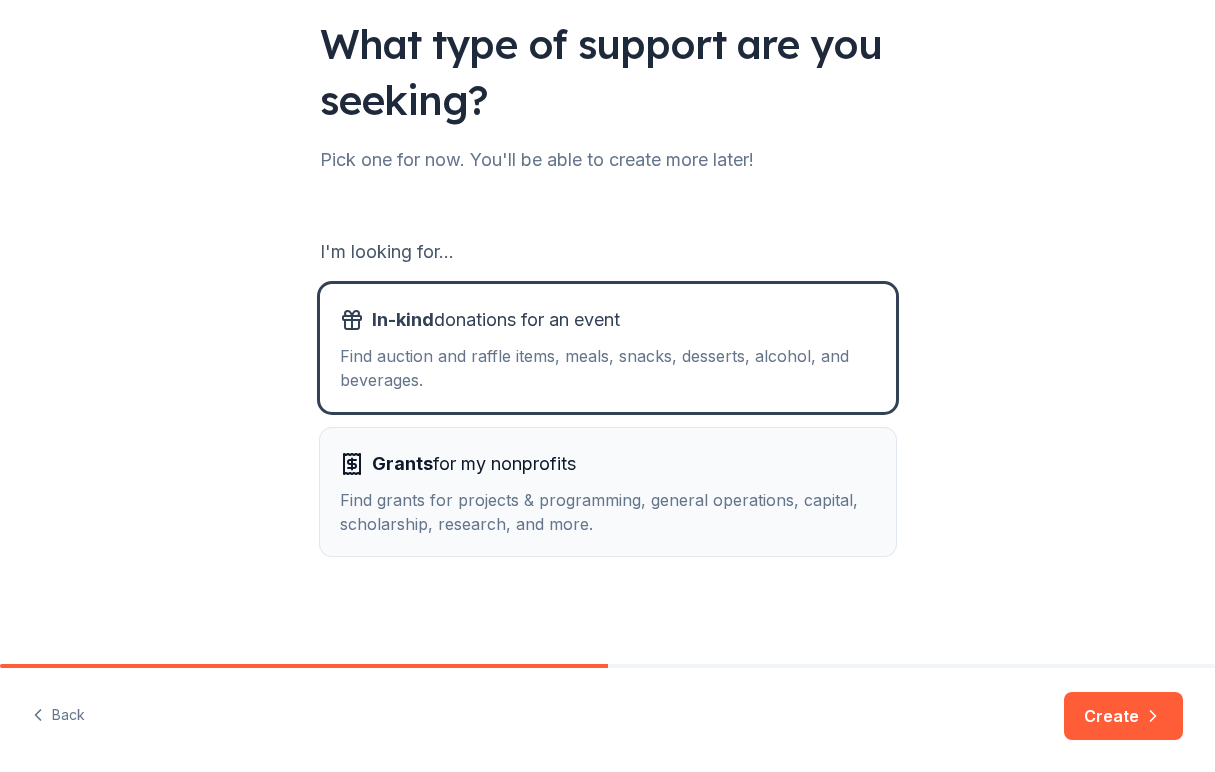 click on "Find grants for projects & programming, general operations, capital, scholarship, research, and more." at bounding box center (608, 512) 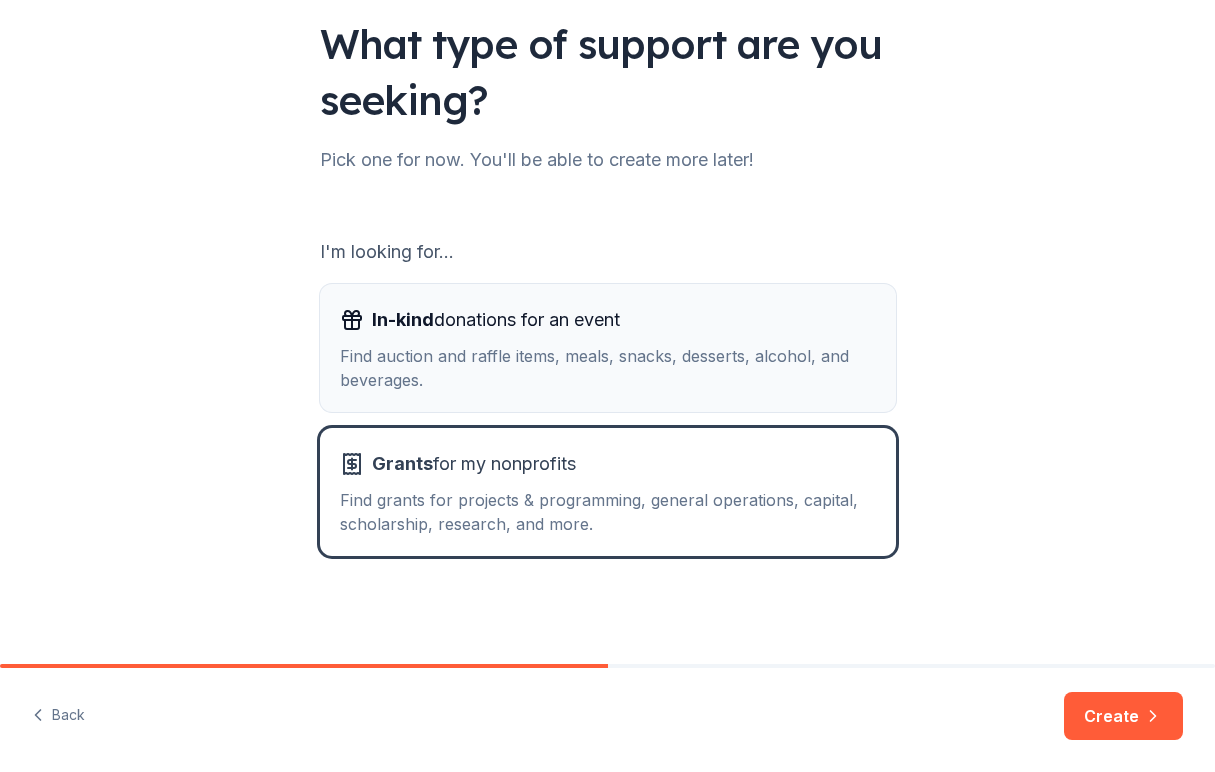 click on "In-kind  donations for an event" at bounding box center (608, 320) 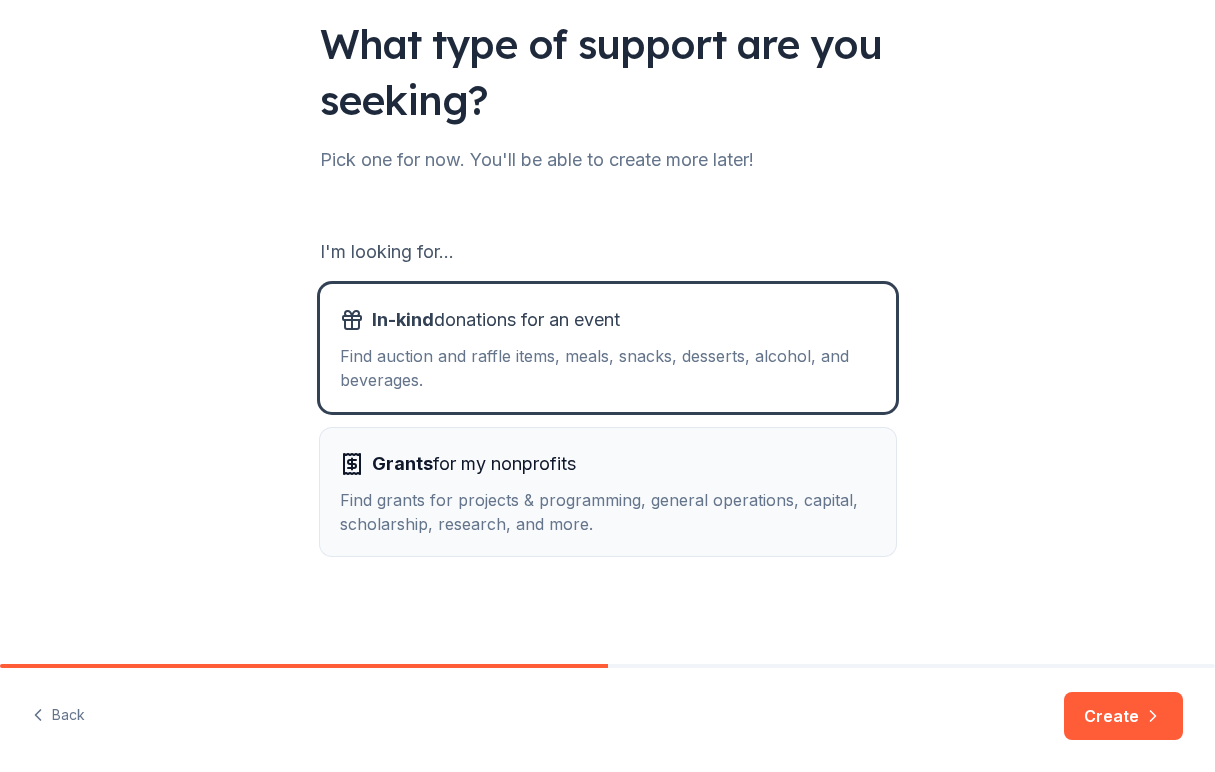 type 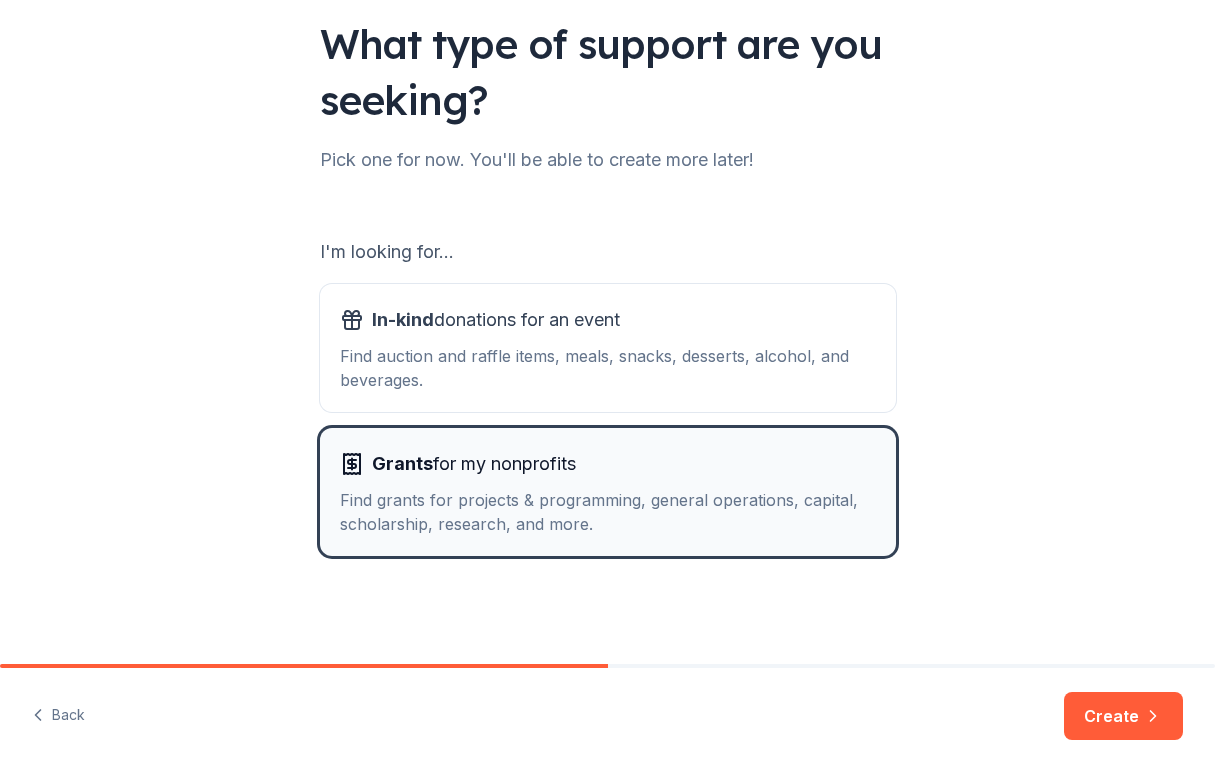 type 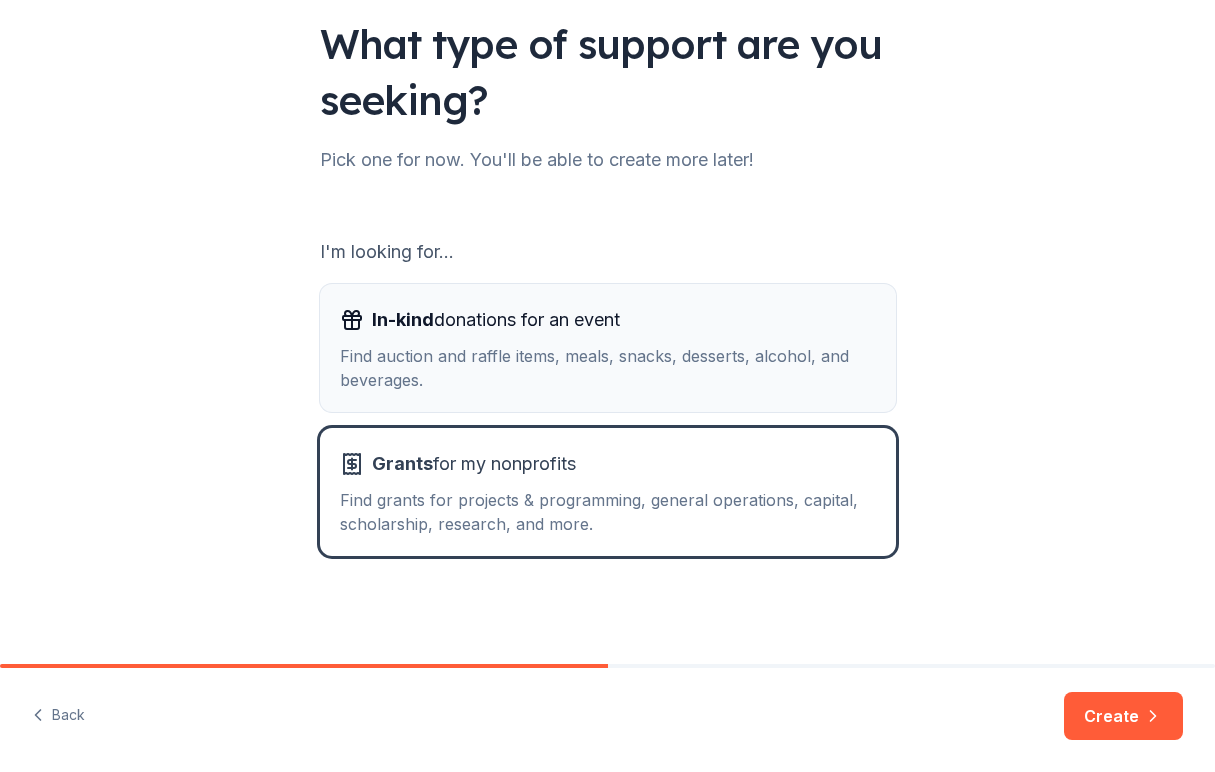 click on "Find auction and raffle items, meals, snacks, desserts, alcohol, and beverages." at bounding box center (608, 368) 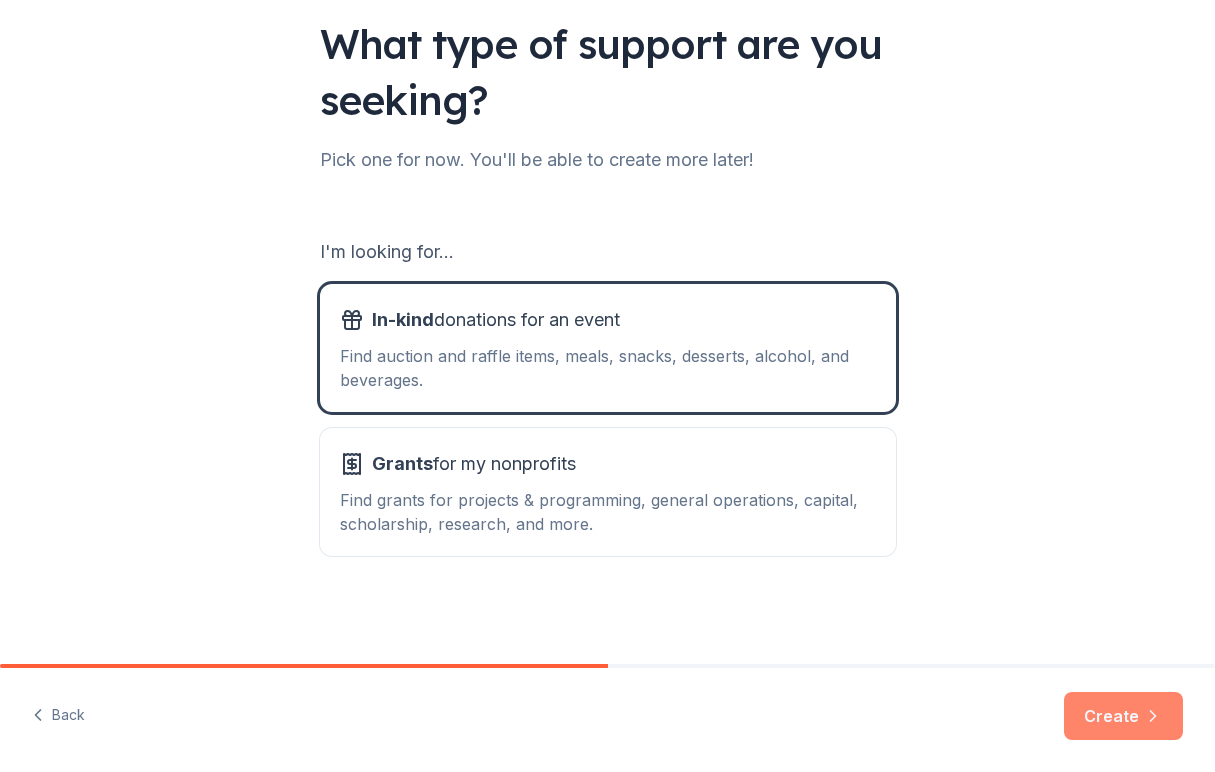 click on "Create" at bounding box center [1123, 716] 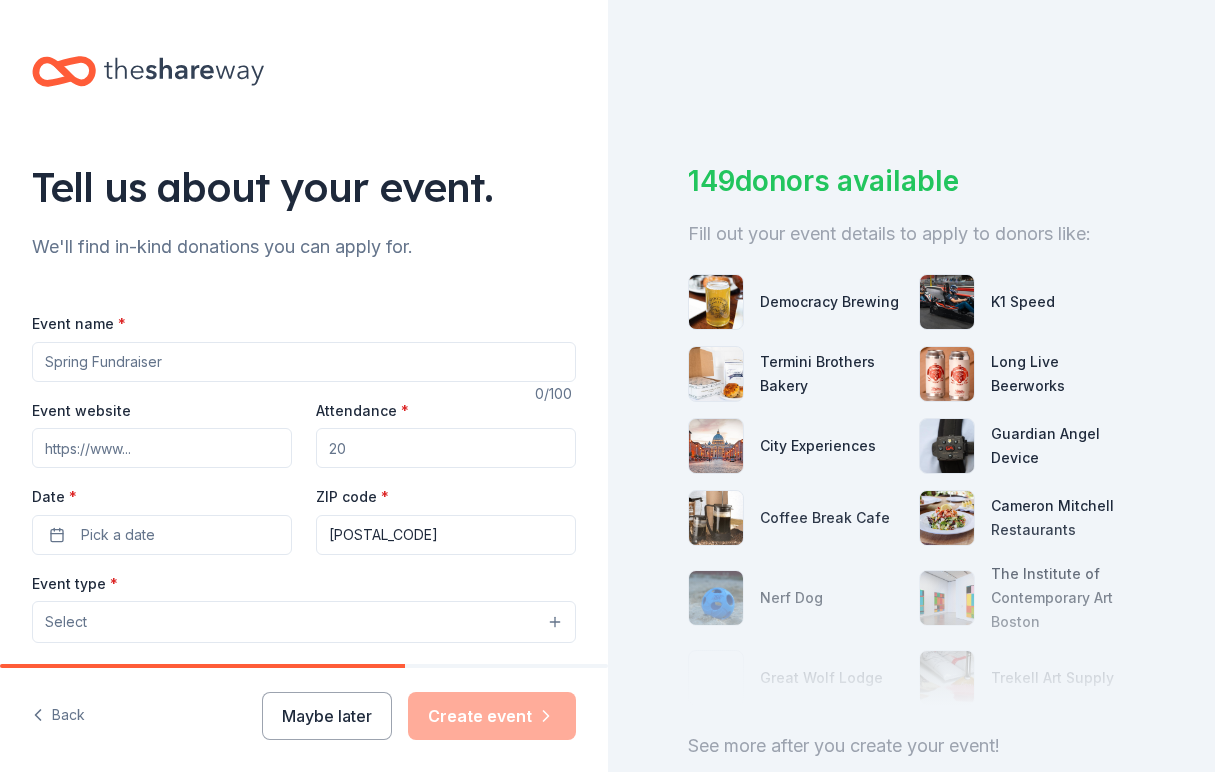 click on "Event name *" at bounding box center [304, 362] 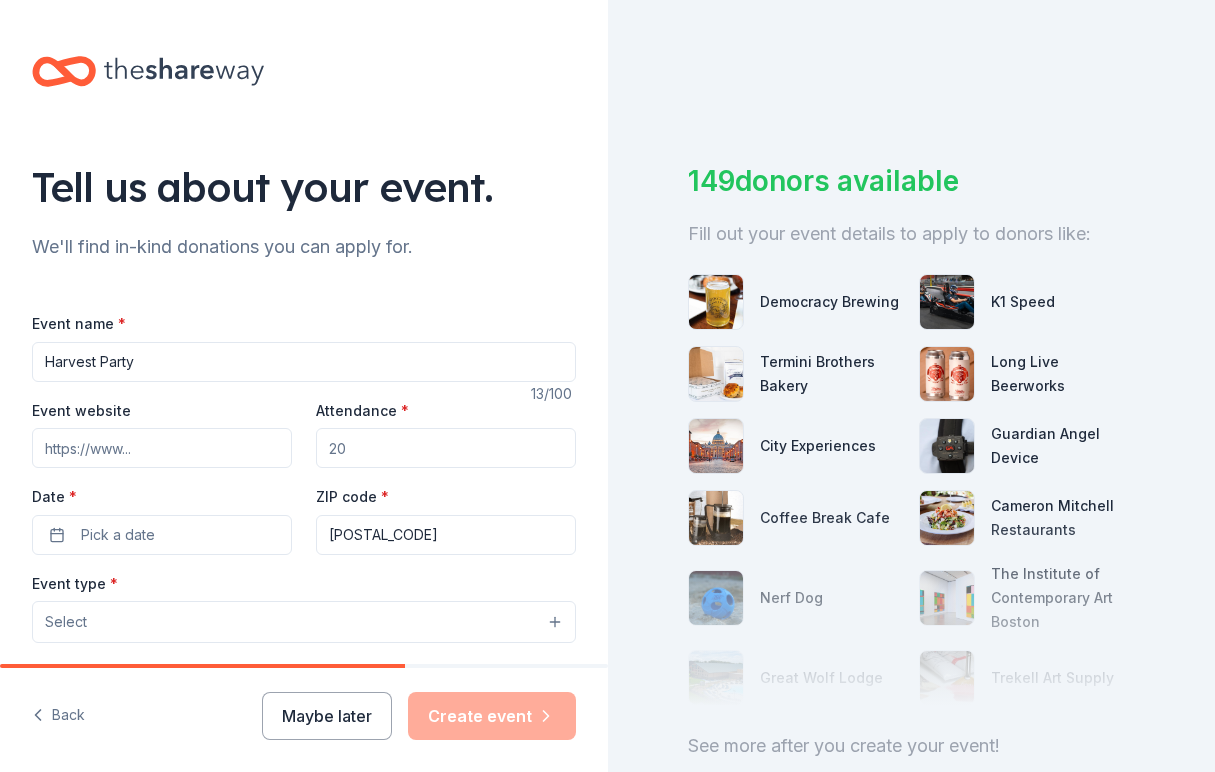 type on "Harvest Party" 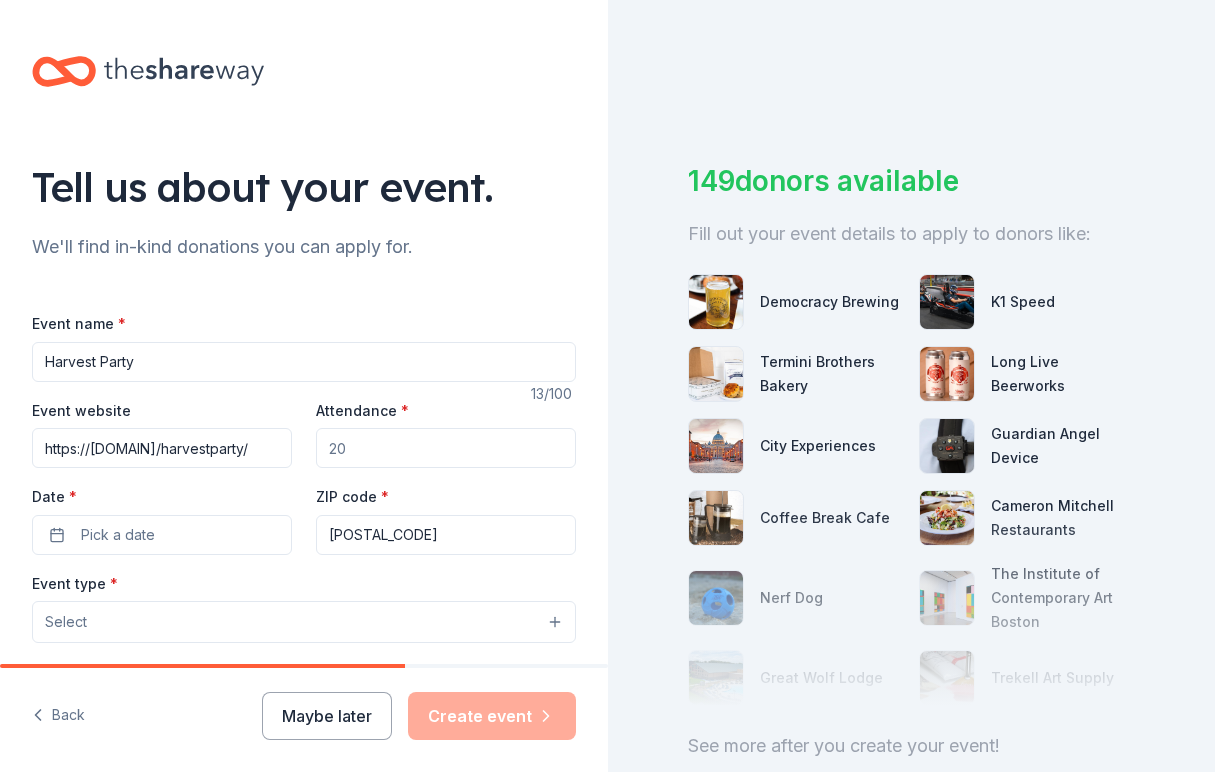 scroll, scrollTop: 0, scrollLeft: 64, axis: horizontal 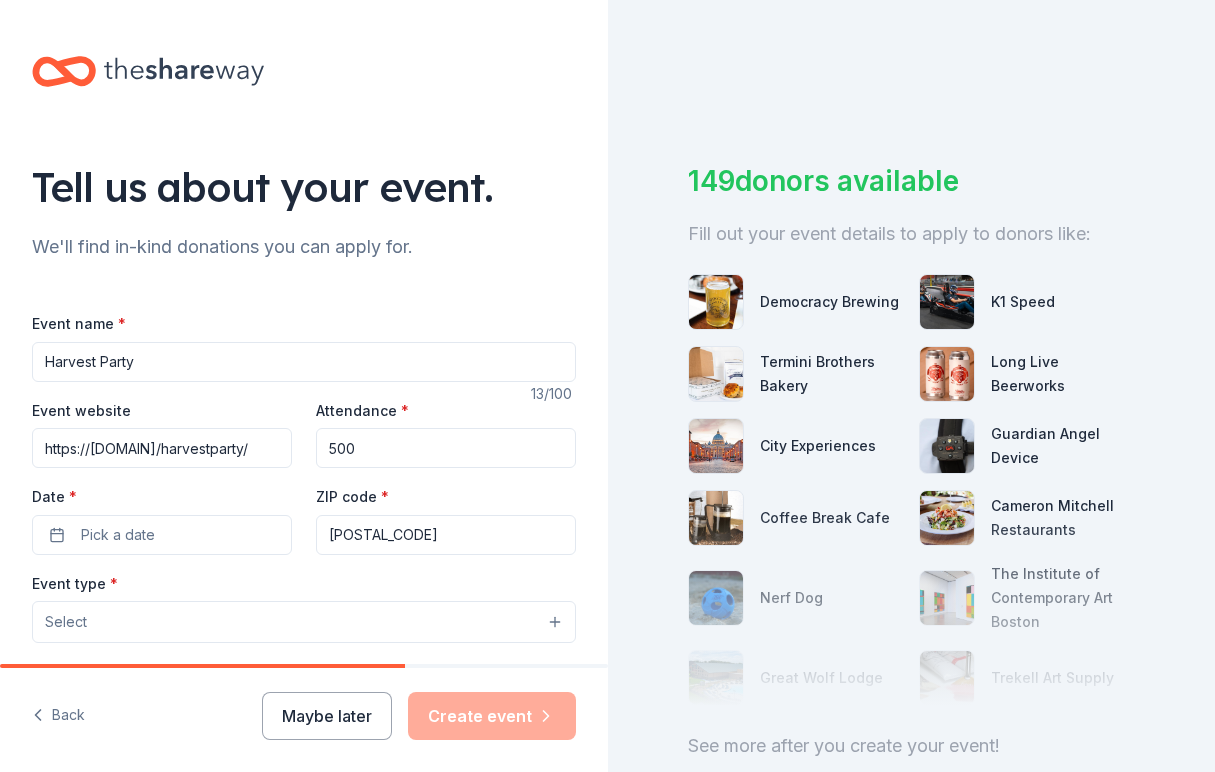 type on "500" 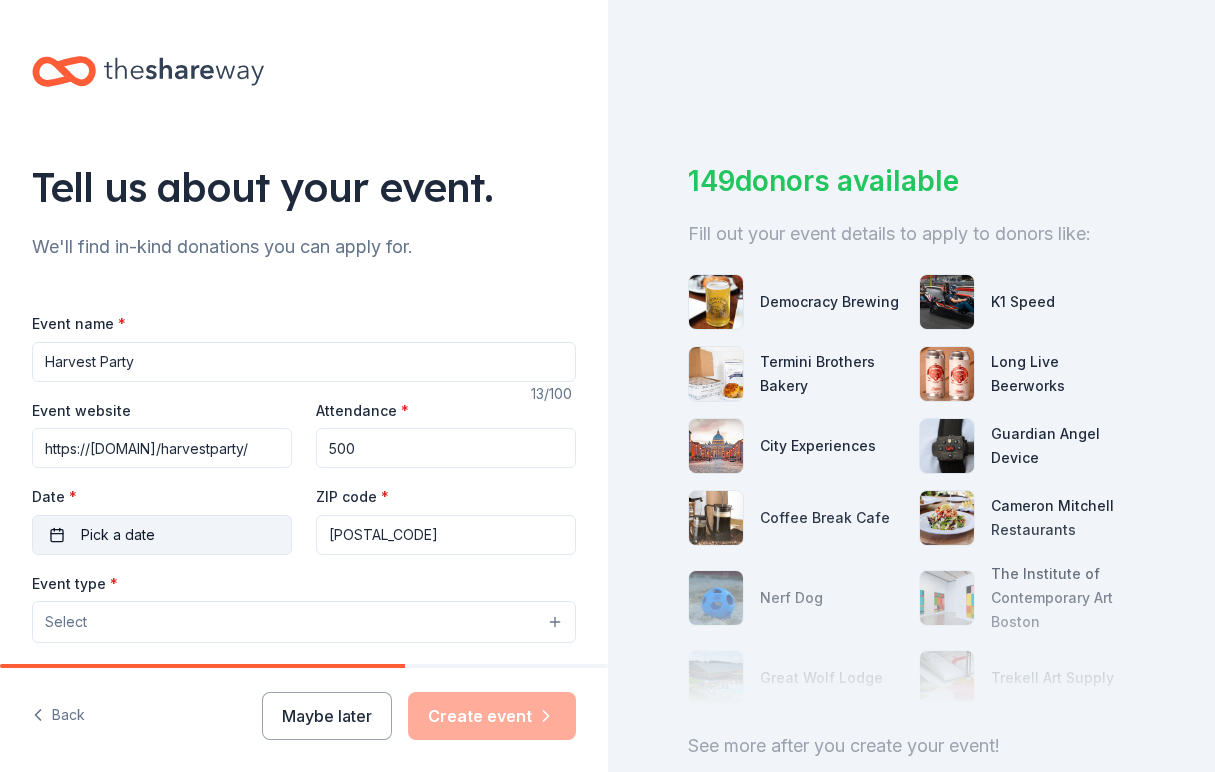 click on "Pick a date" at bounding box center [162, 535] 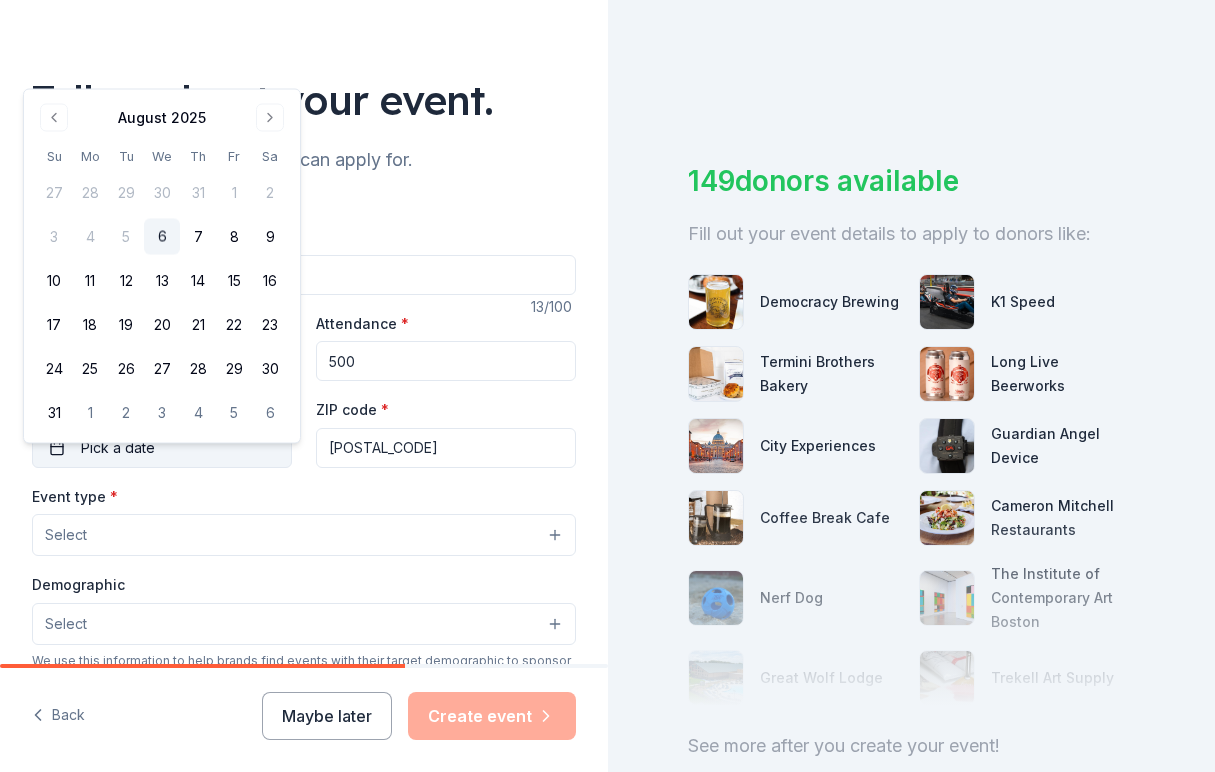 scroll, scrollTop: 116, scrollLeft: 0, axis: vertical 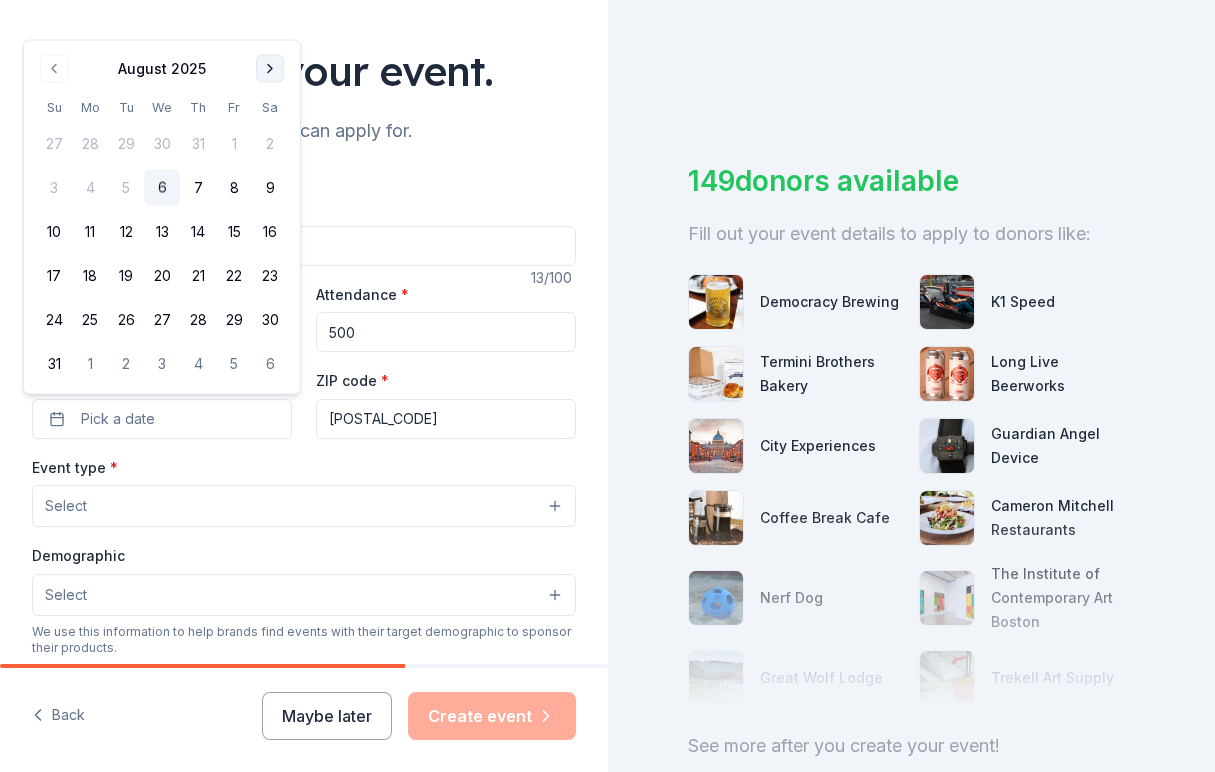 click at bounding box center [270, 69] 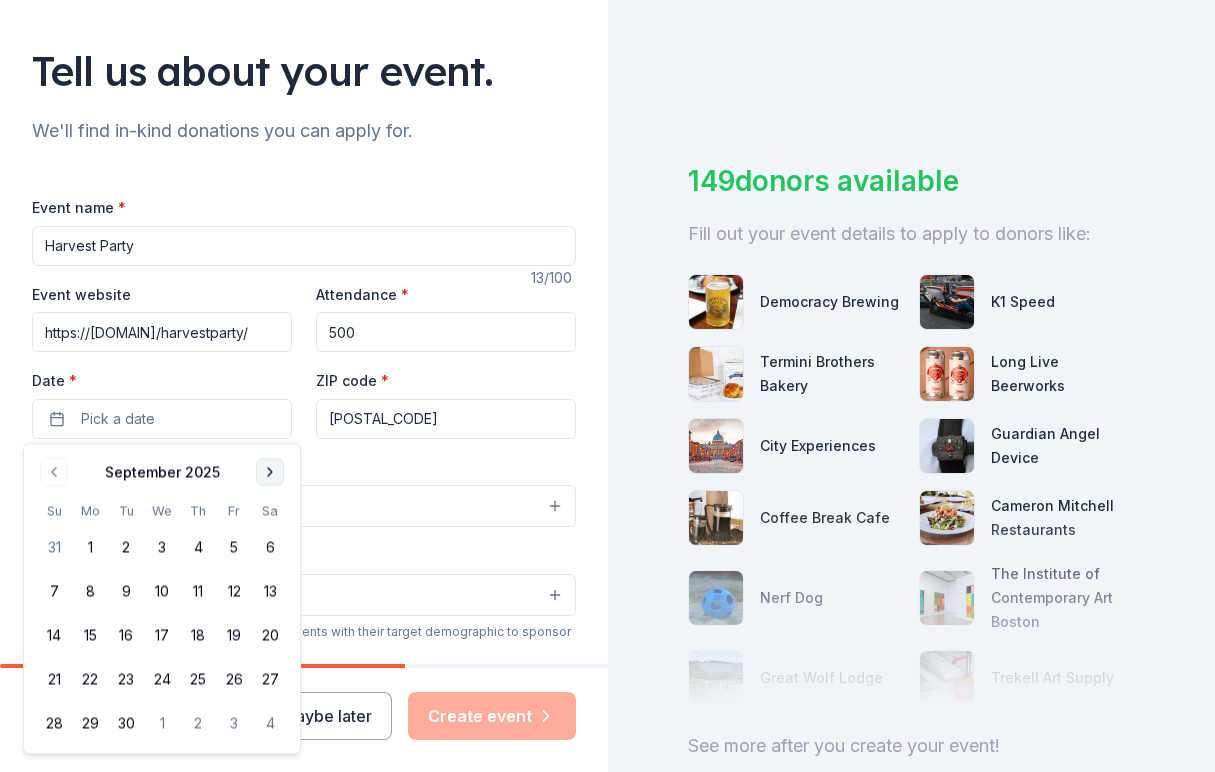 click at bounding box center (270, 472) 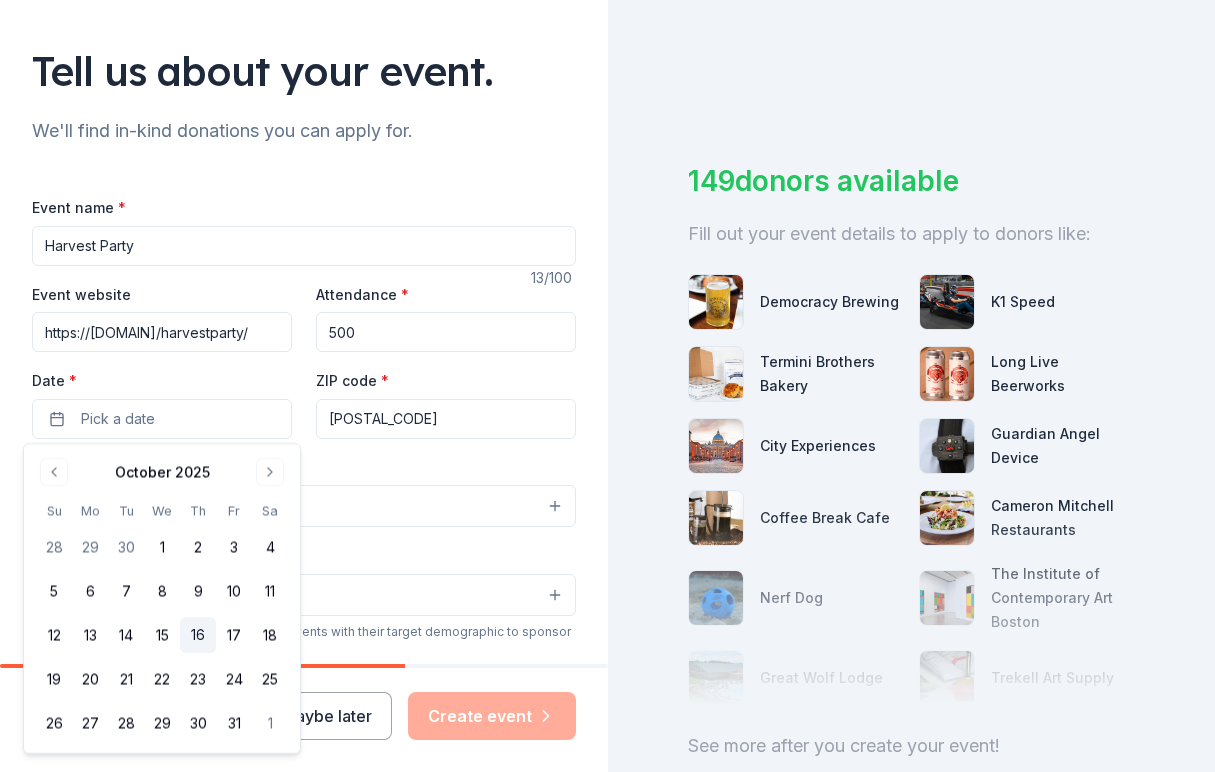 click on "16" at bounding box center (198, 635) 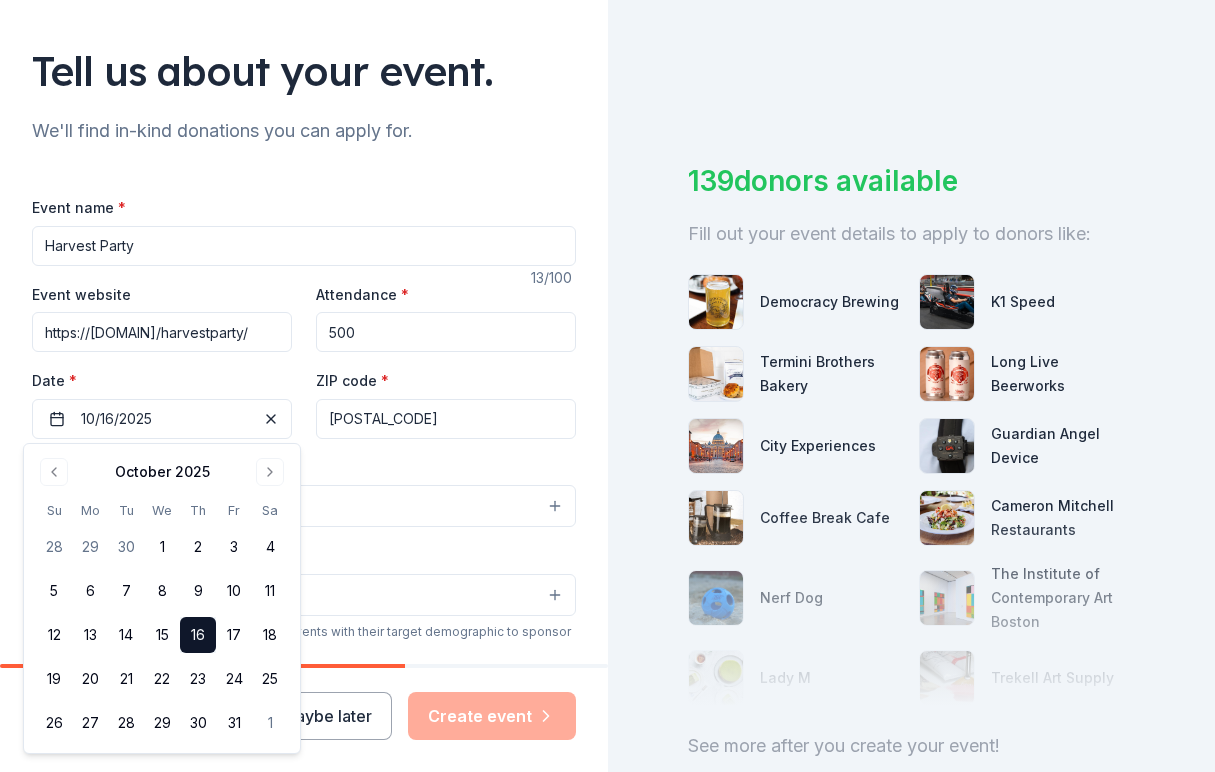 click on "Event type * Select" at bounding box center (304, 491) 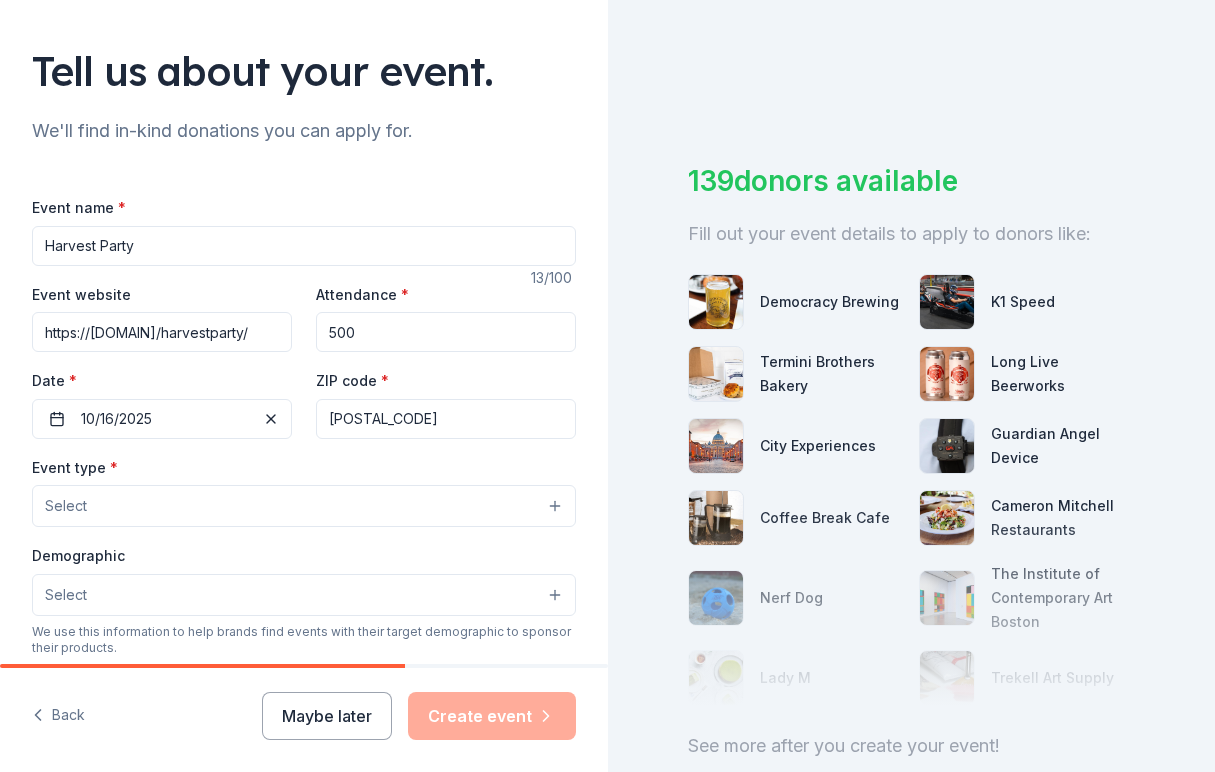click on "[POSTAL_CODE]" at bounding box center (446, 419) 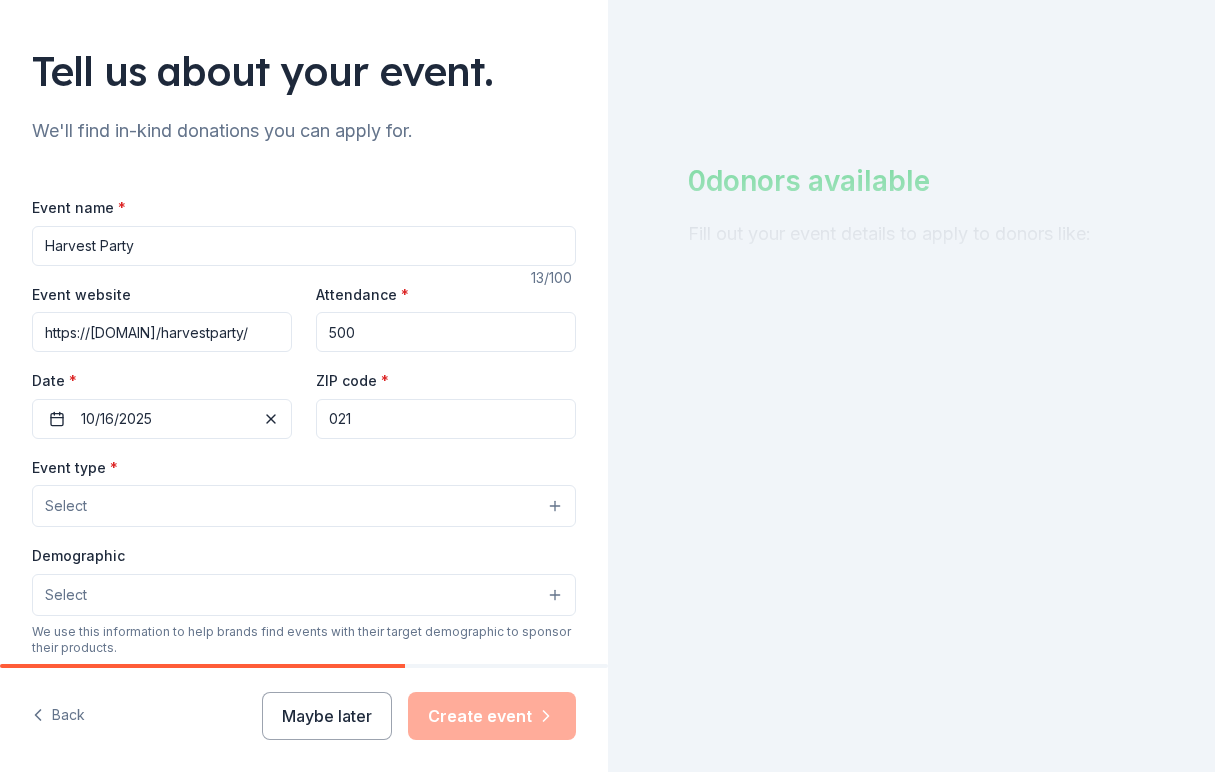 type on "[POSTAL_CODE]" 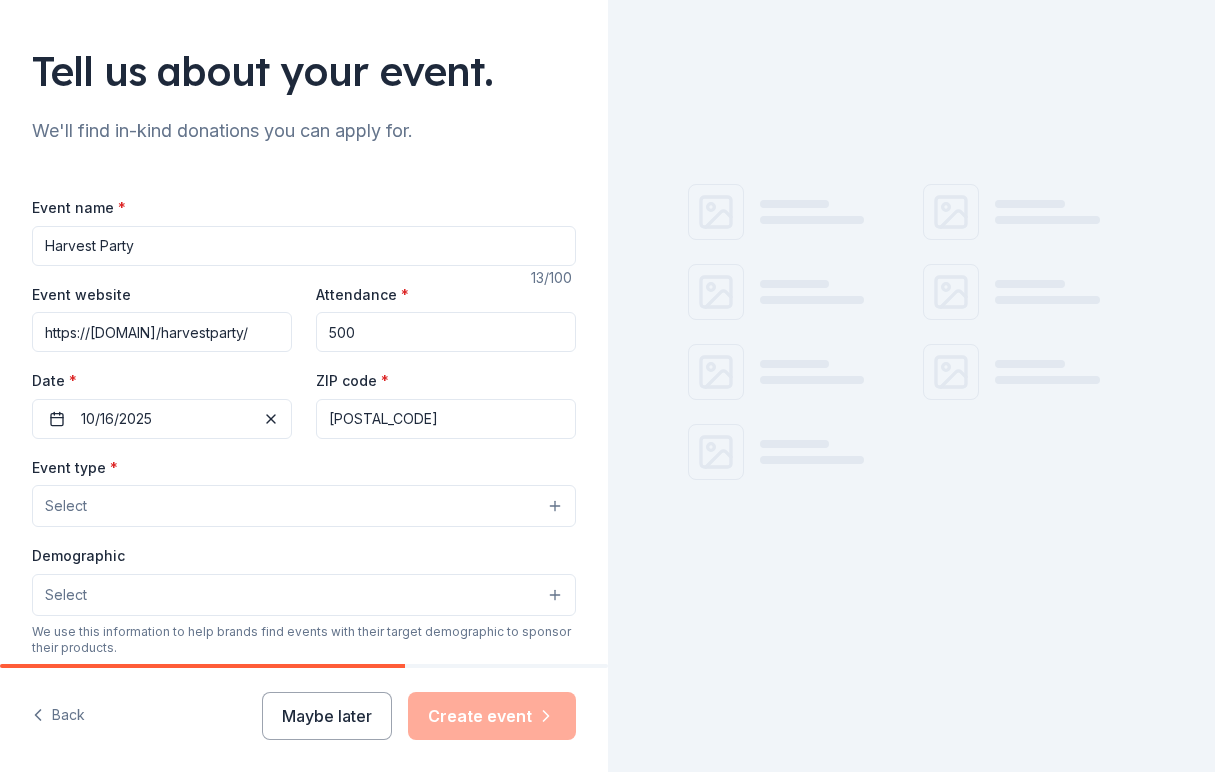 click on "Select" at bounding box center (304, 506) 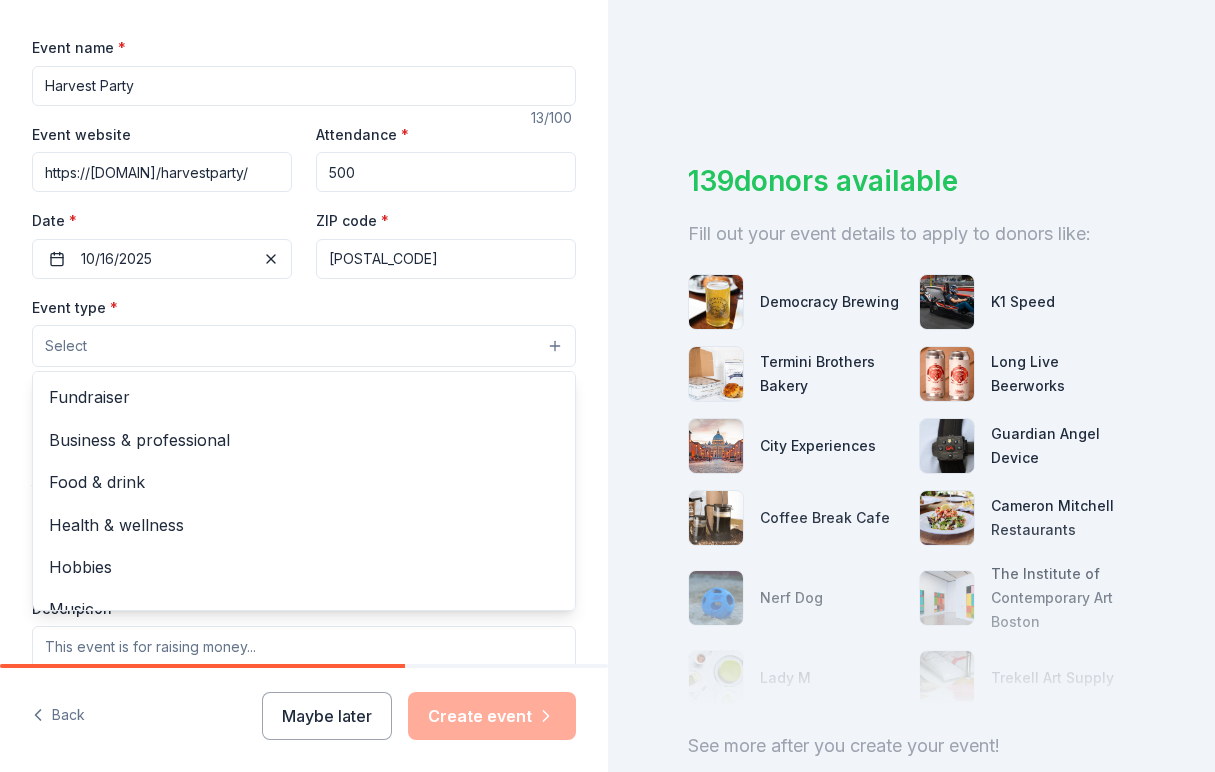 scroll, scrollTop: 300, scrollLeft: 0, axis: vertical 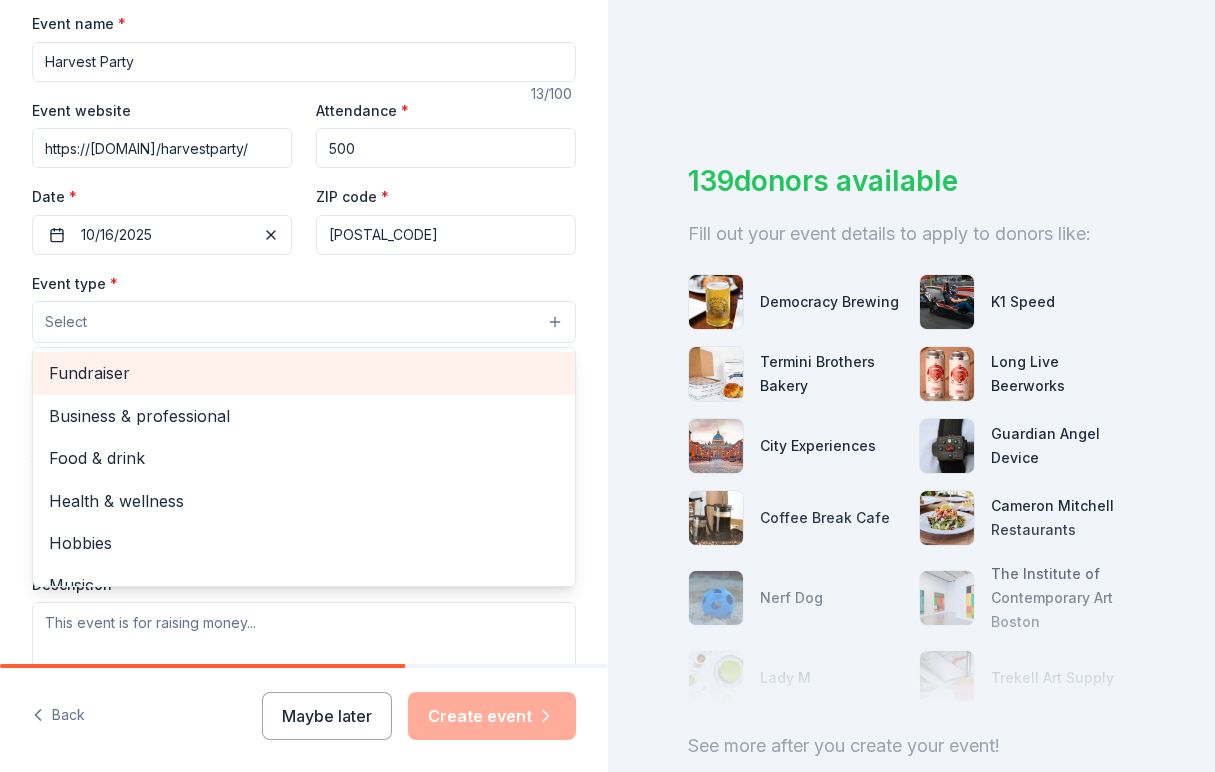click on "Fundraiser" at bounding box center (304, 373) 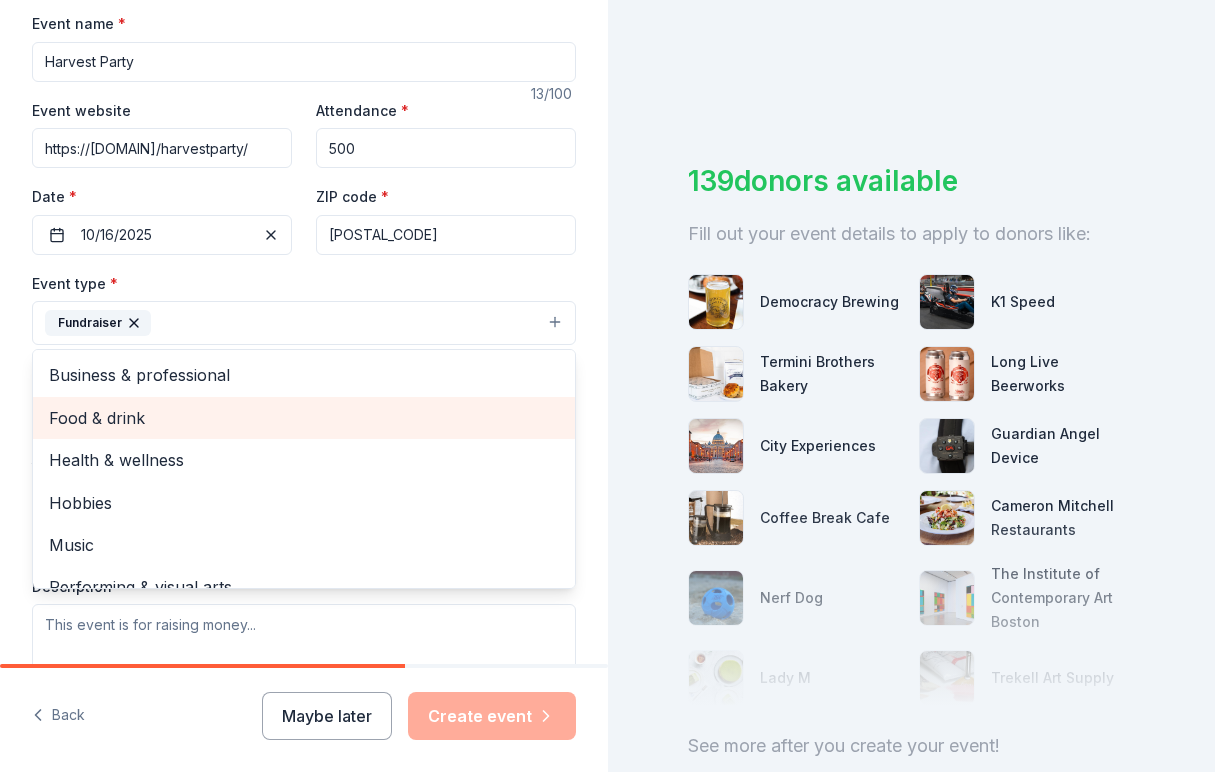 click on "Food & drink" at bounding box center (304, 418) 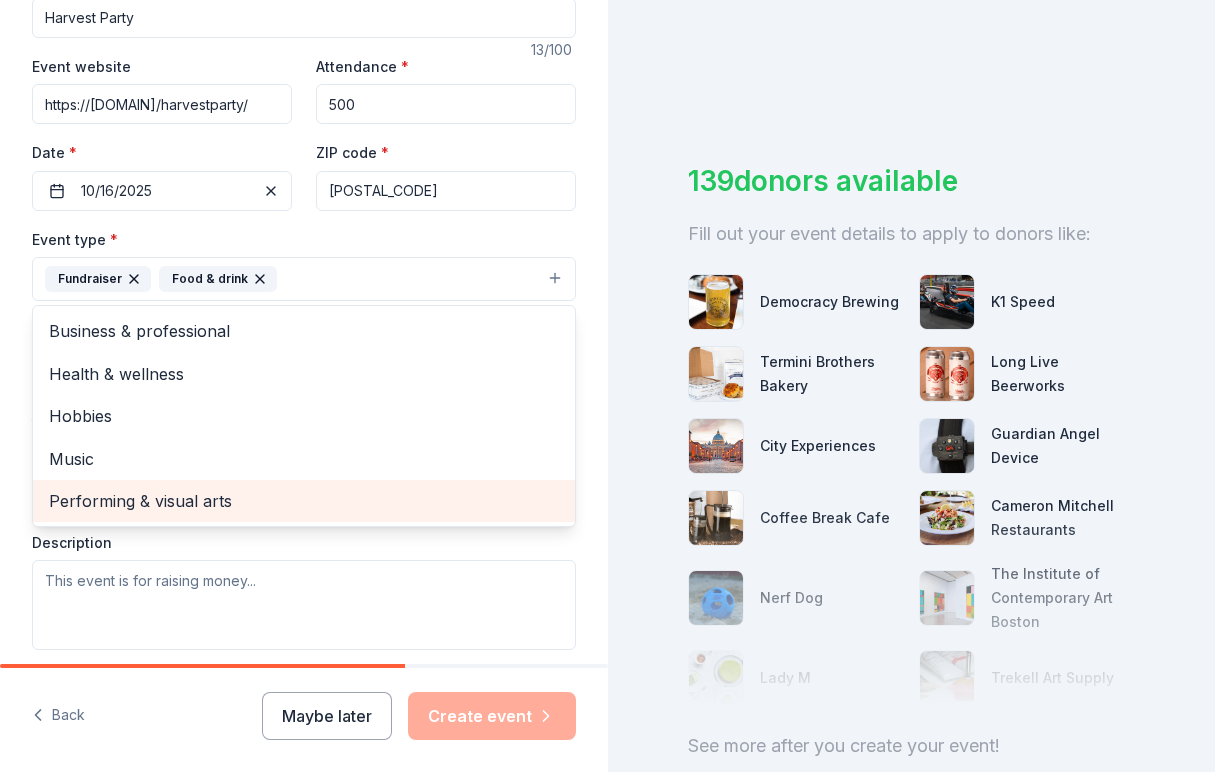 scroll, scrollTop: 350, scrollLeft: 0, axis: vertical 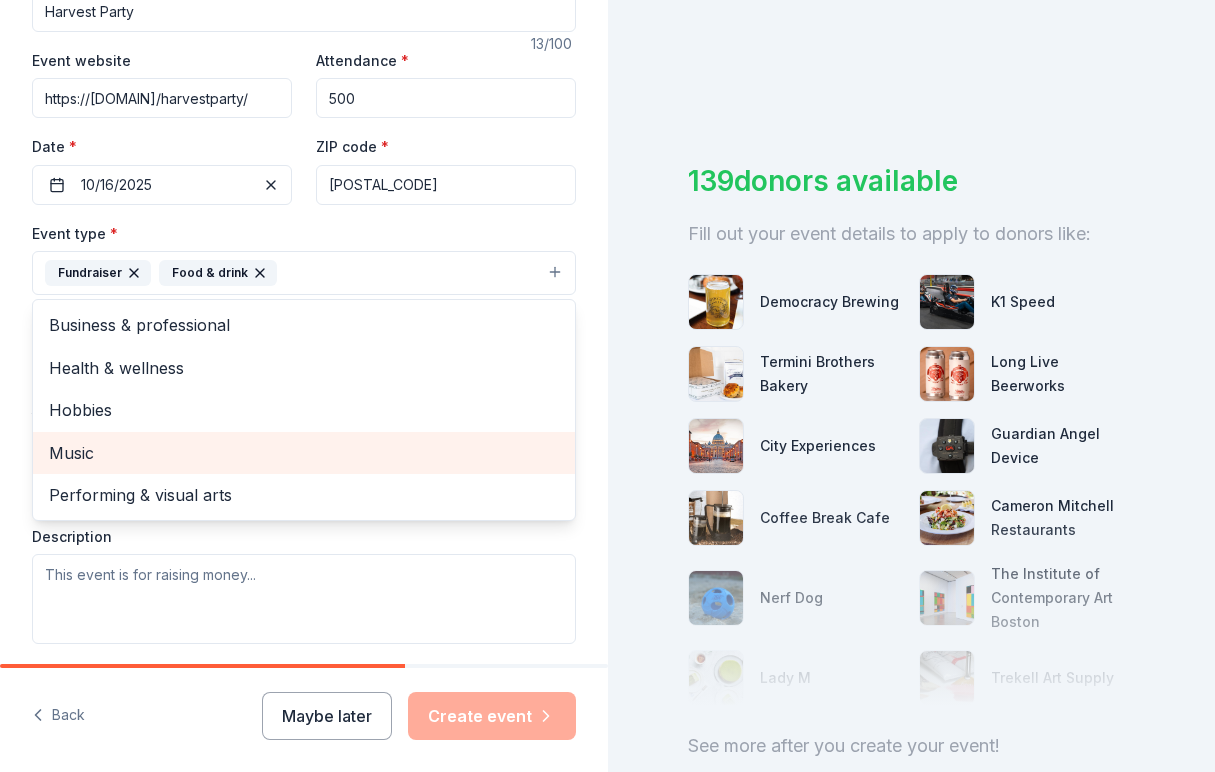 click on "Music" at bounding box center (304, 453) 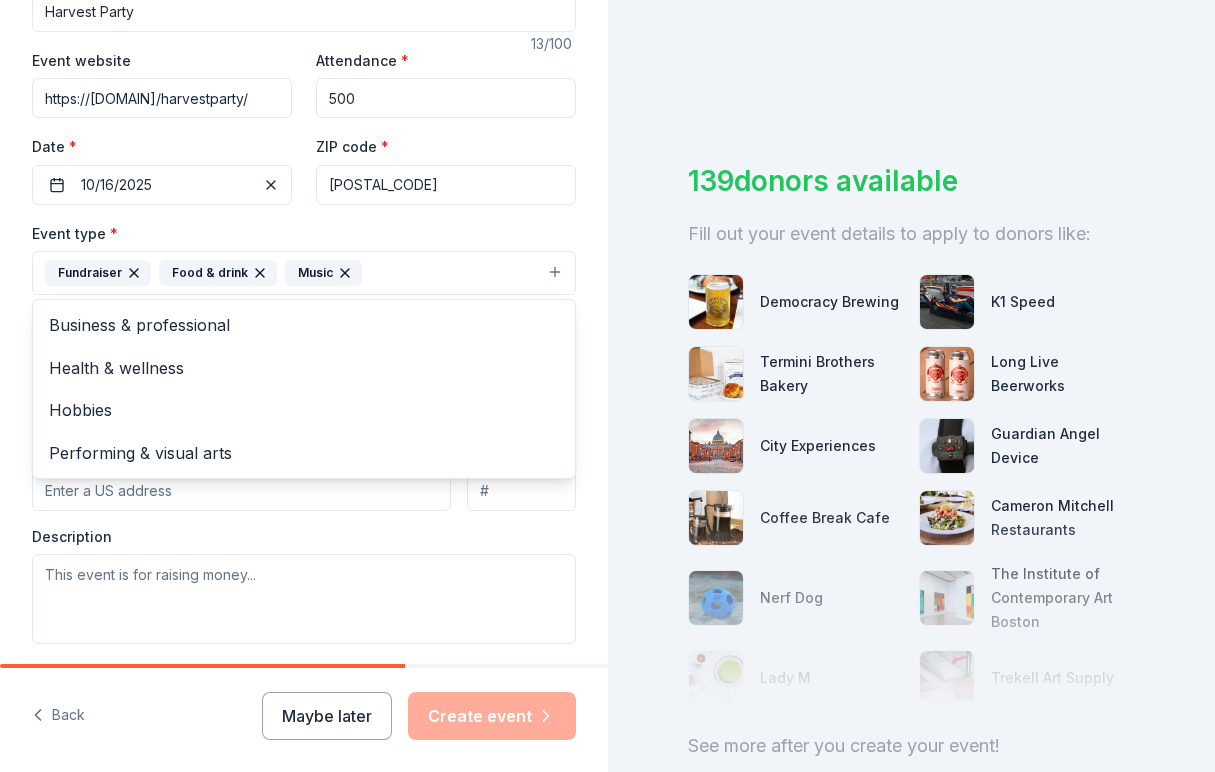 click on "Event type * Fundraiser Food & drink Music Business & professional Health & wellness Hobbies Performing & visual arts" at bounding box center [304, 258] 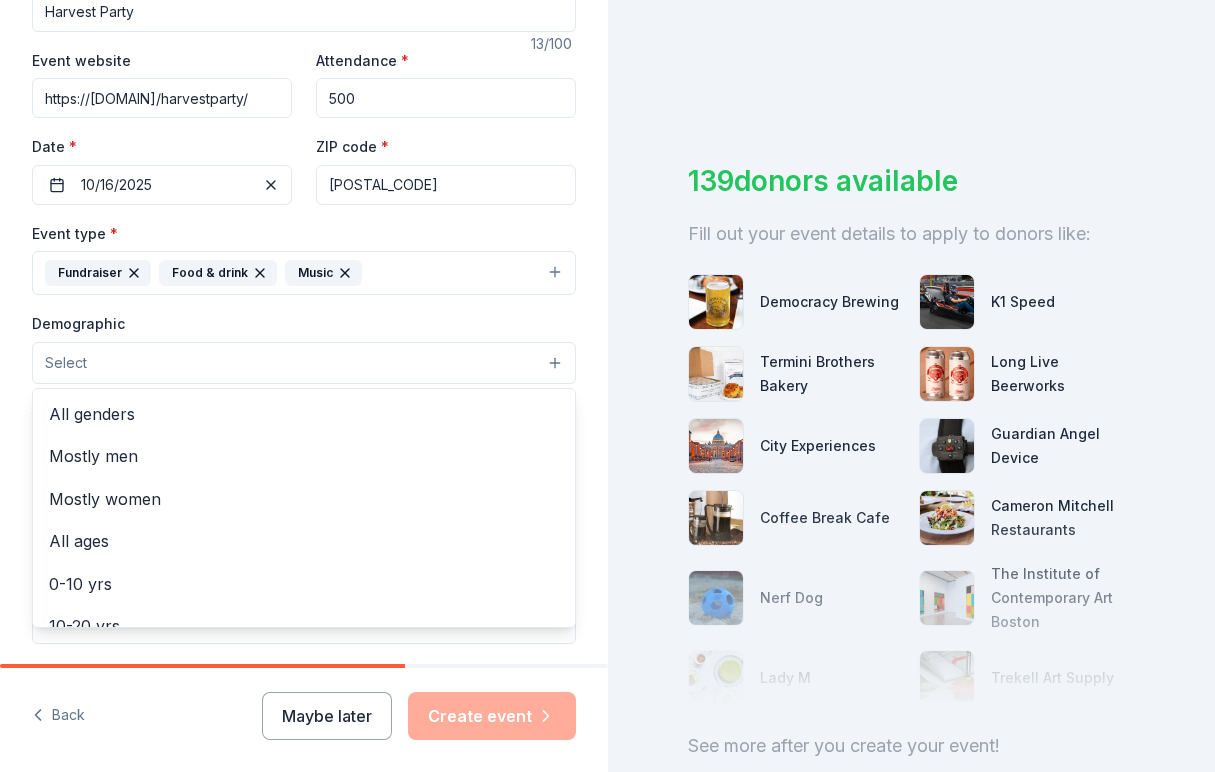 click on "Select" at bounding box center (304, 363) 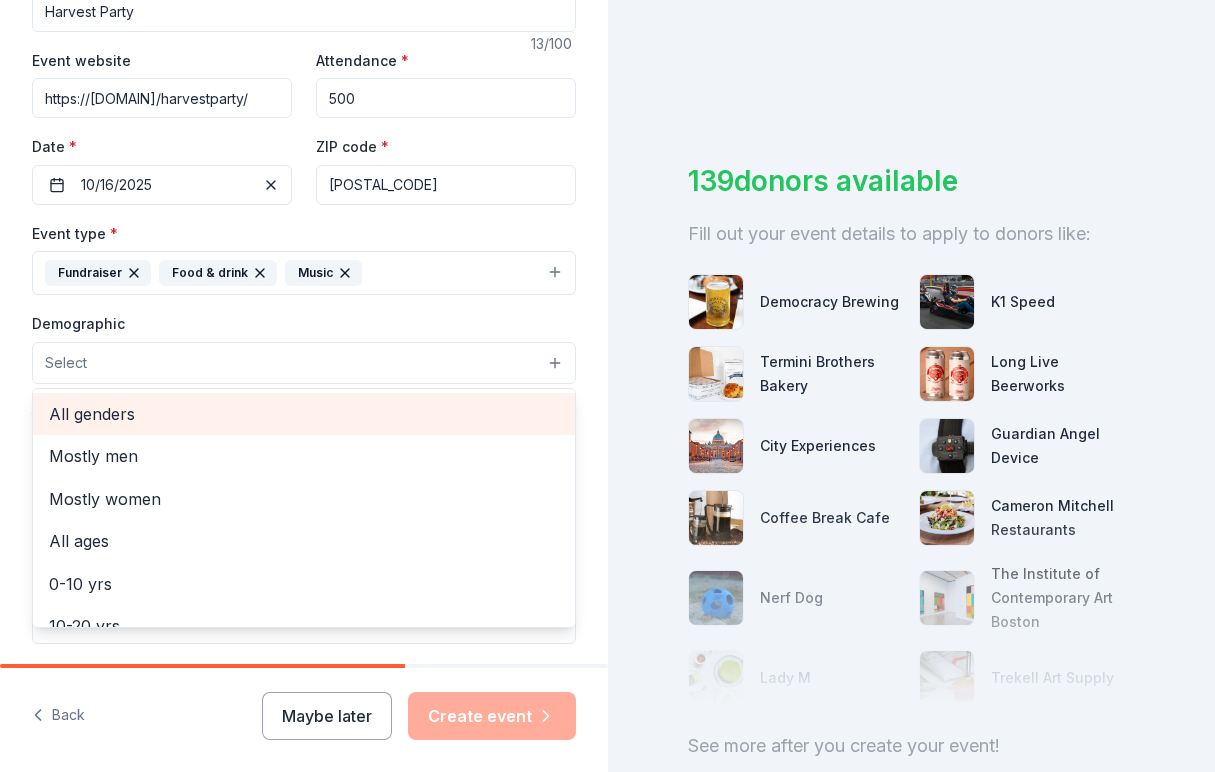 click on "All genders" at bounding box center [304, 414] 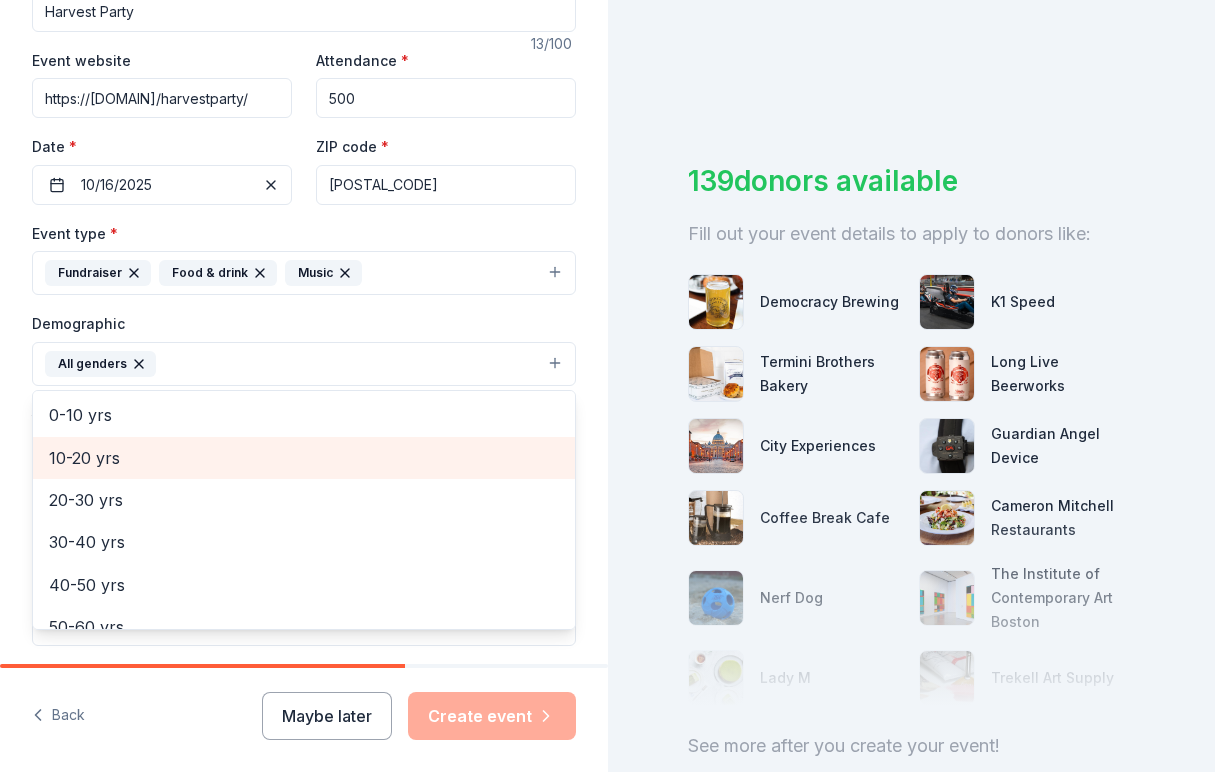 scroll, scrollTop: 129, scrollLeft: 0, axis: vertical 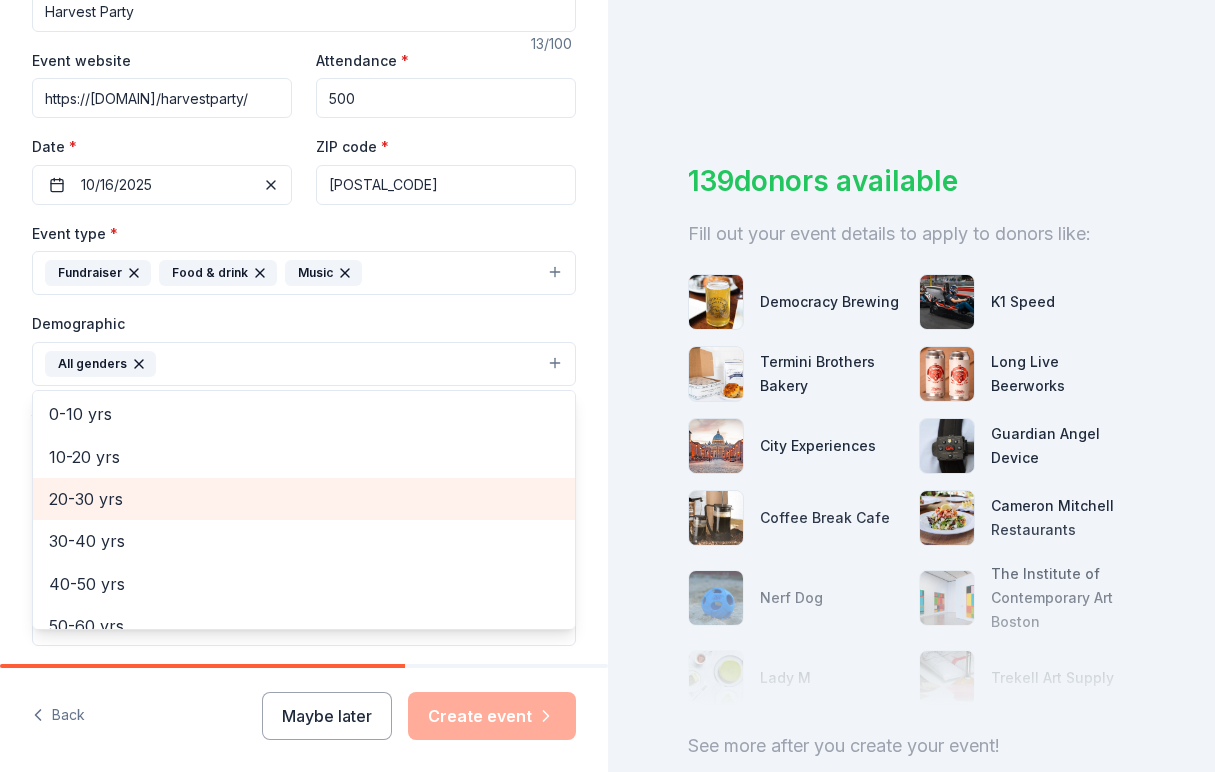 click on "20-30 yrs" at bounding box center [304, 499] 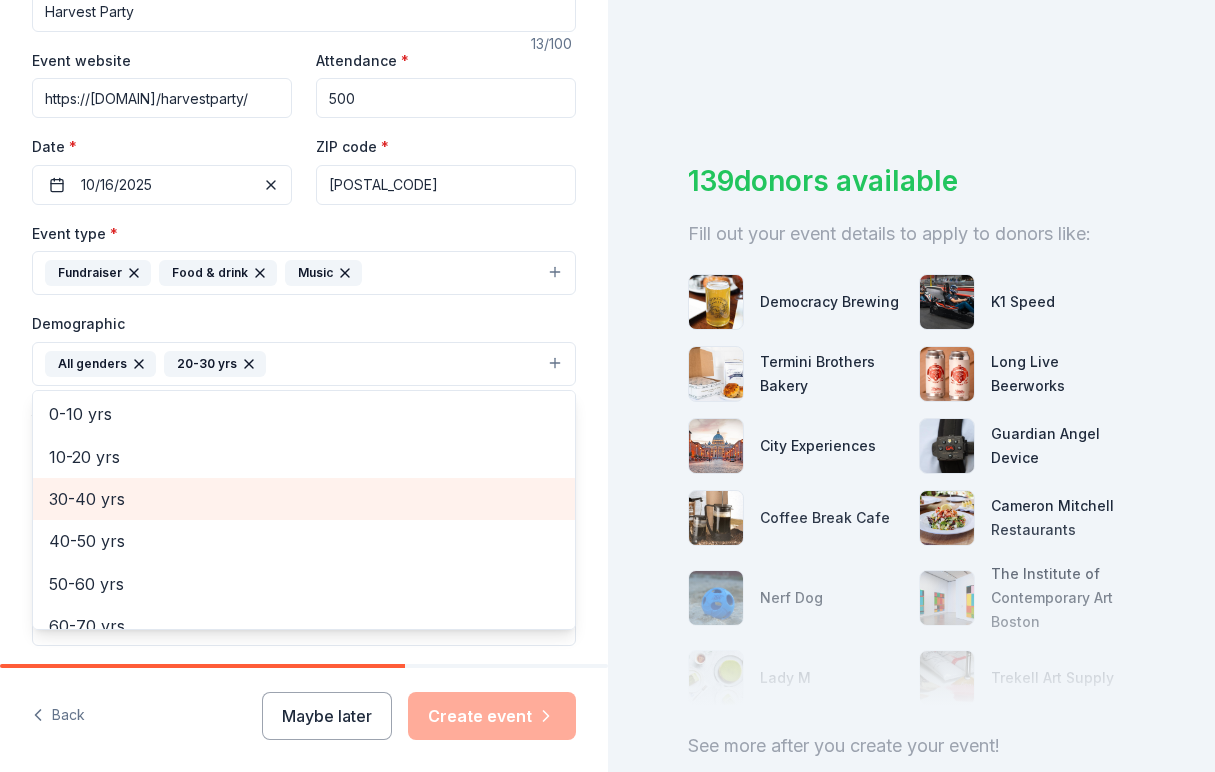 click on "30-40 yrs" at bounding box center [304, 499] 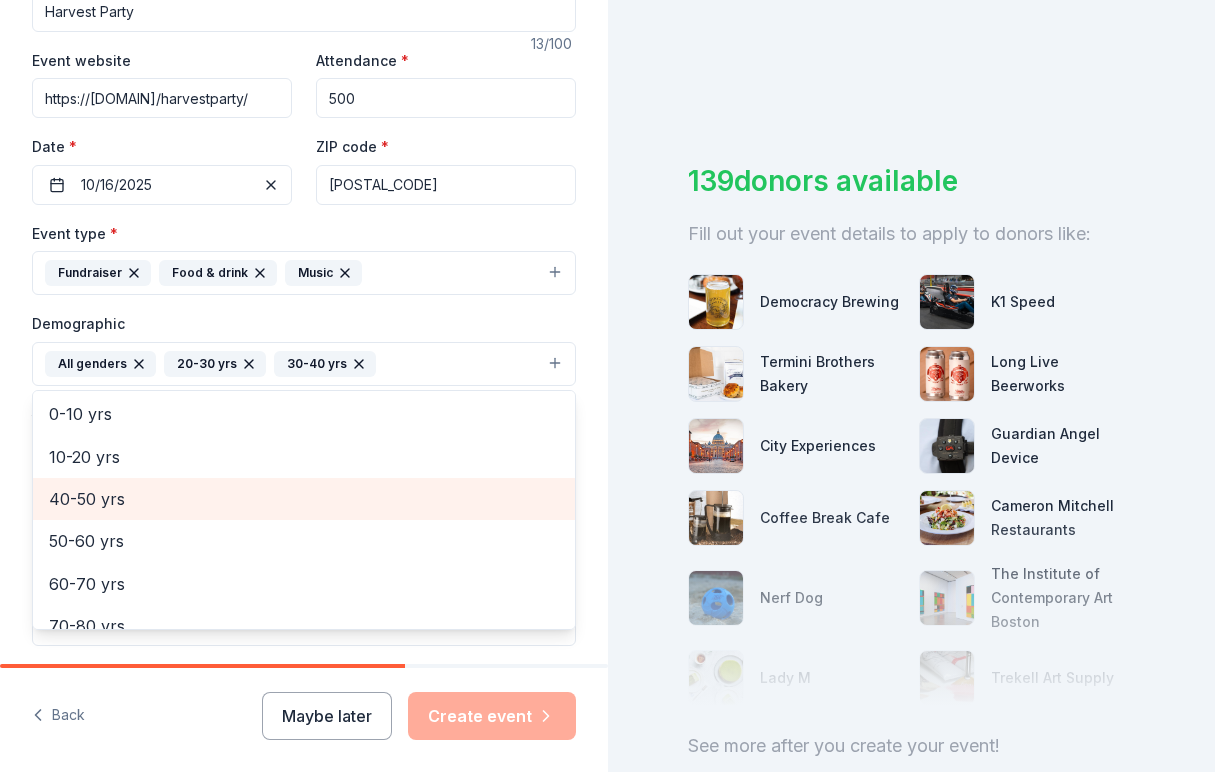 click on "40-50 yrs" at bounding box center (304, 499) 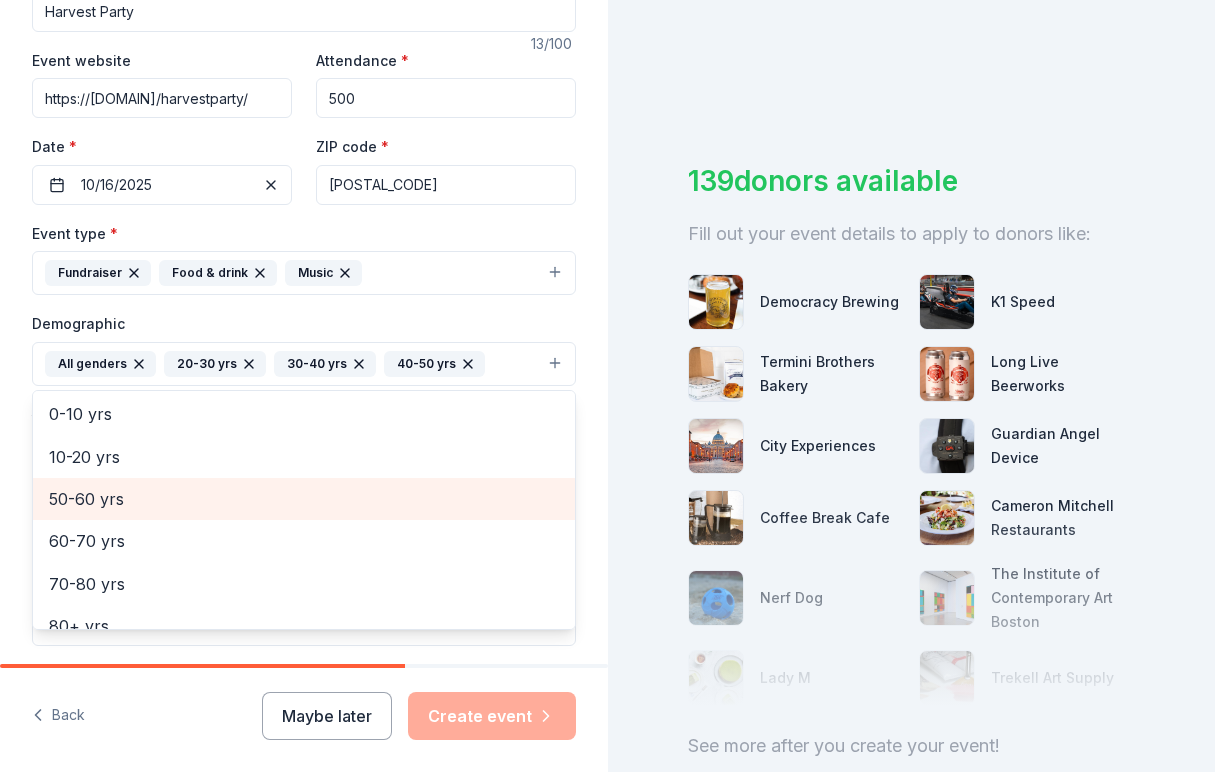 click on "50-60 yrs" at bounding box center (304, 499) 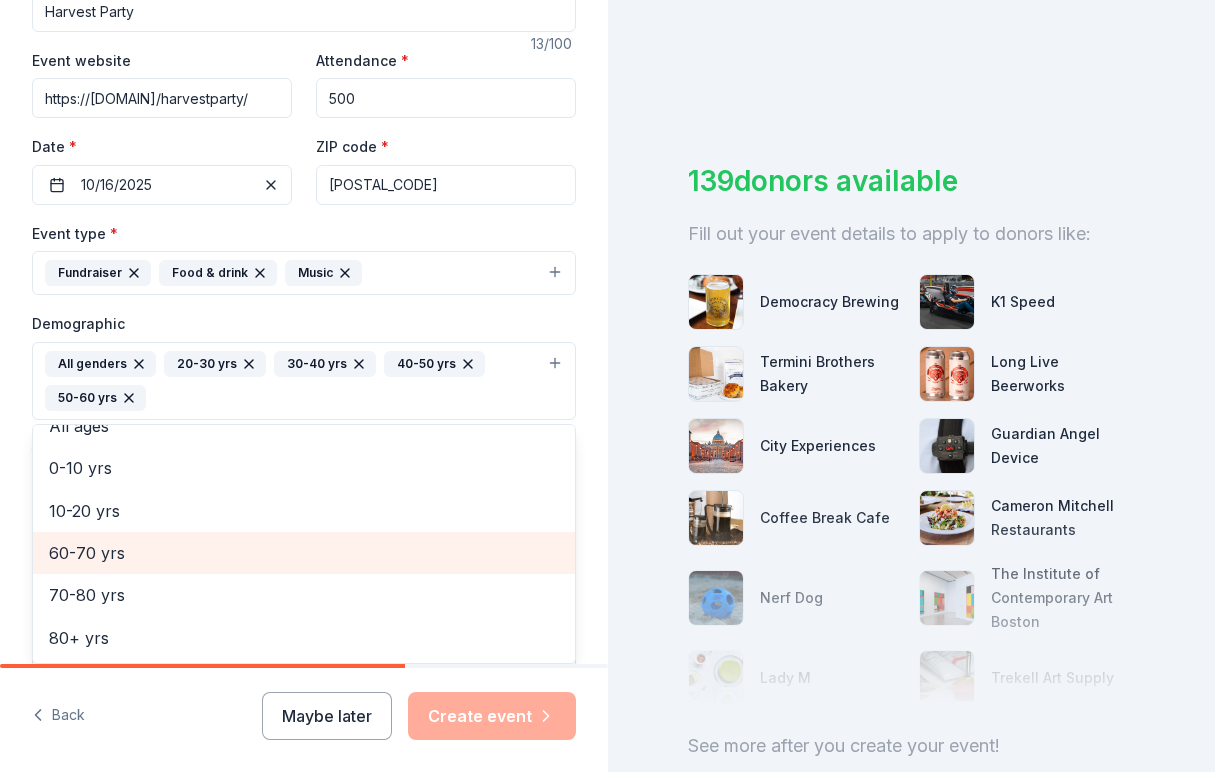 click on "60-70 yrs" at bounding box center [304, 553] 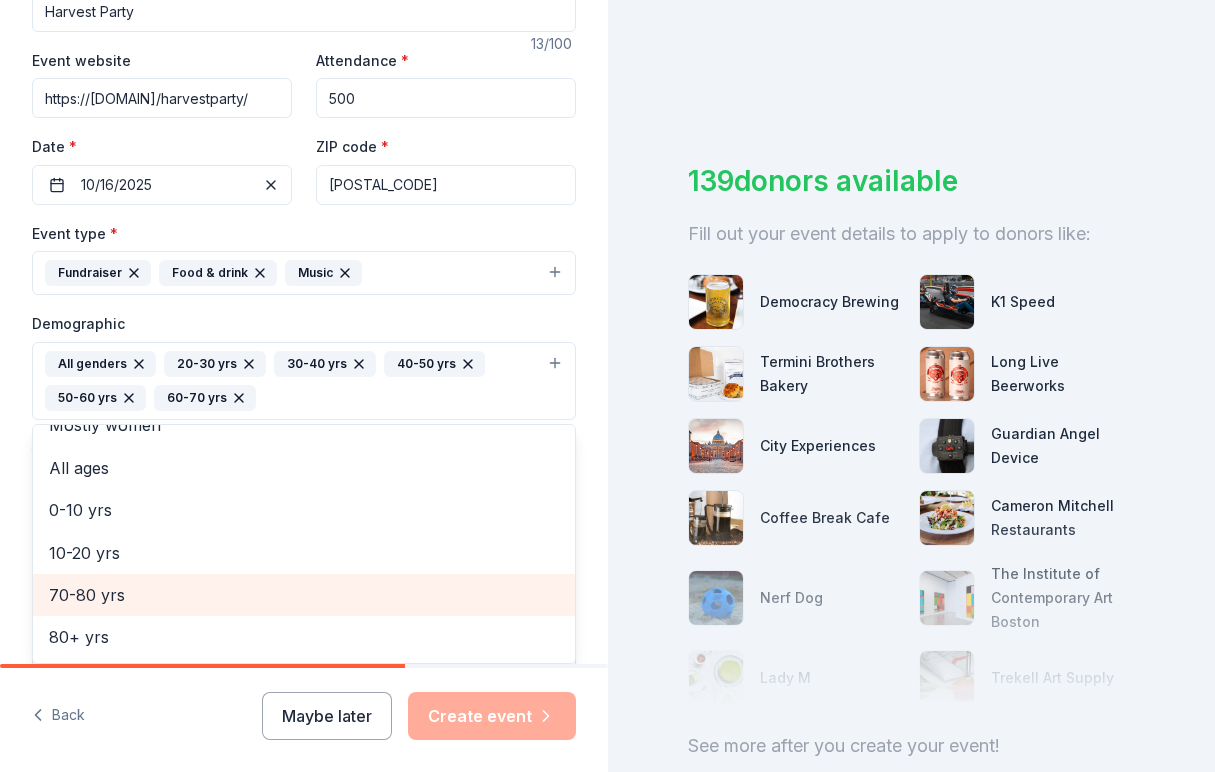 click on "70-80 yrs" at bounding box center [304, 595] 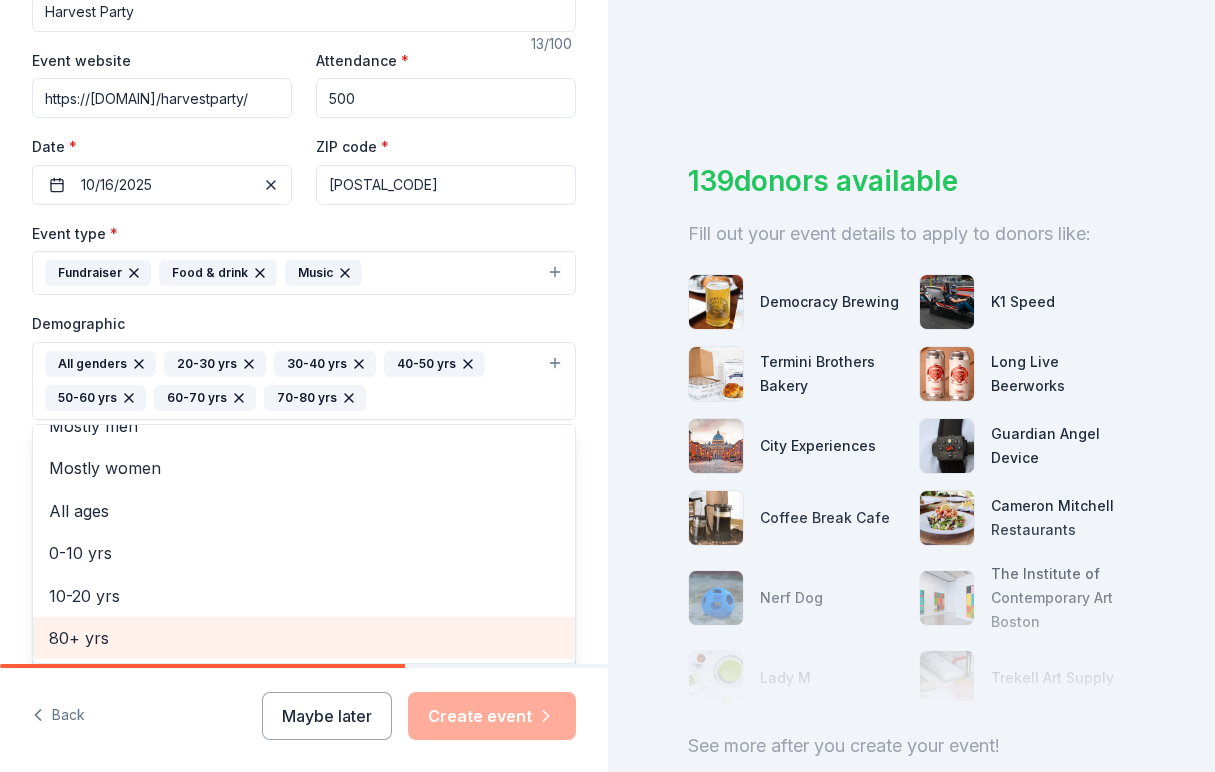click on "80+ yrs" at bounding box center [304, 638] 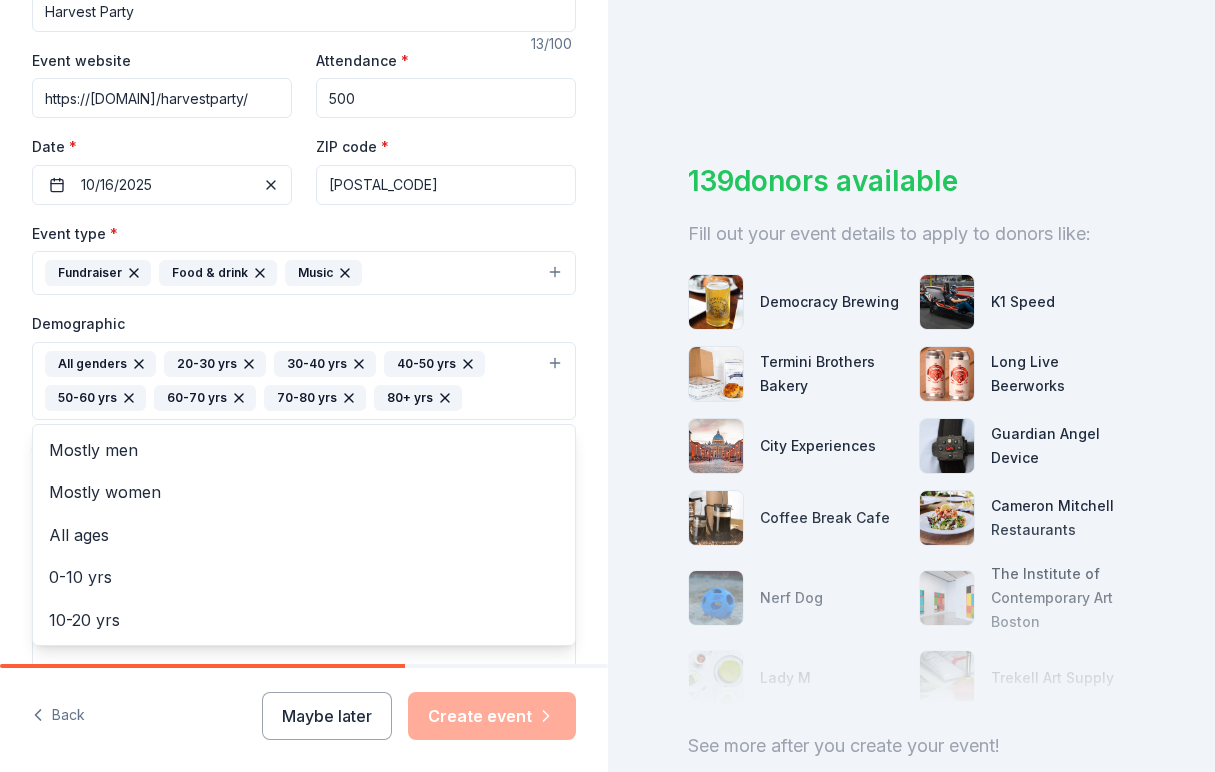 click on "Tell us about your event. We'll find in-kind donations you can apply for. Event name * Harvest Party 13 /100 Event website https://[DOMAIN]/harvestparty/ Attendance * 500 Date * 10/16/2025 ZIP code * [POSTAL_CODE] Event type * Fundraiser Food & drink Music Demographic All genders 20-30 yrs 30-40 yrs 40-50 yrs 50-60 yrs 60-70 yrs 70-80 yrs 80+ yrs Mostly men Mostly women All ages 0-10 yrs 10-20 yrs We use this information to help brands find events with their target demographic to sponsor their products. Mailing address Apt/unit Description What are you looking for? * Auction & raffle Meals Snacks Desserts Alcohol Beverages Send me reminders Email me reminders of donor application deadlines Recurring event" at bounding box center [304, 334] 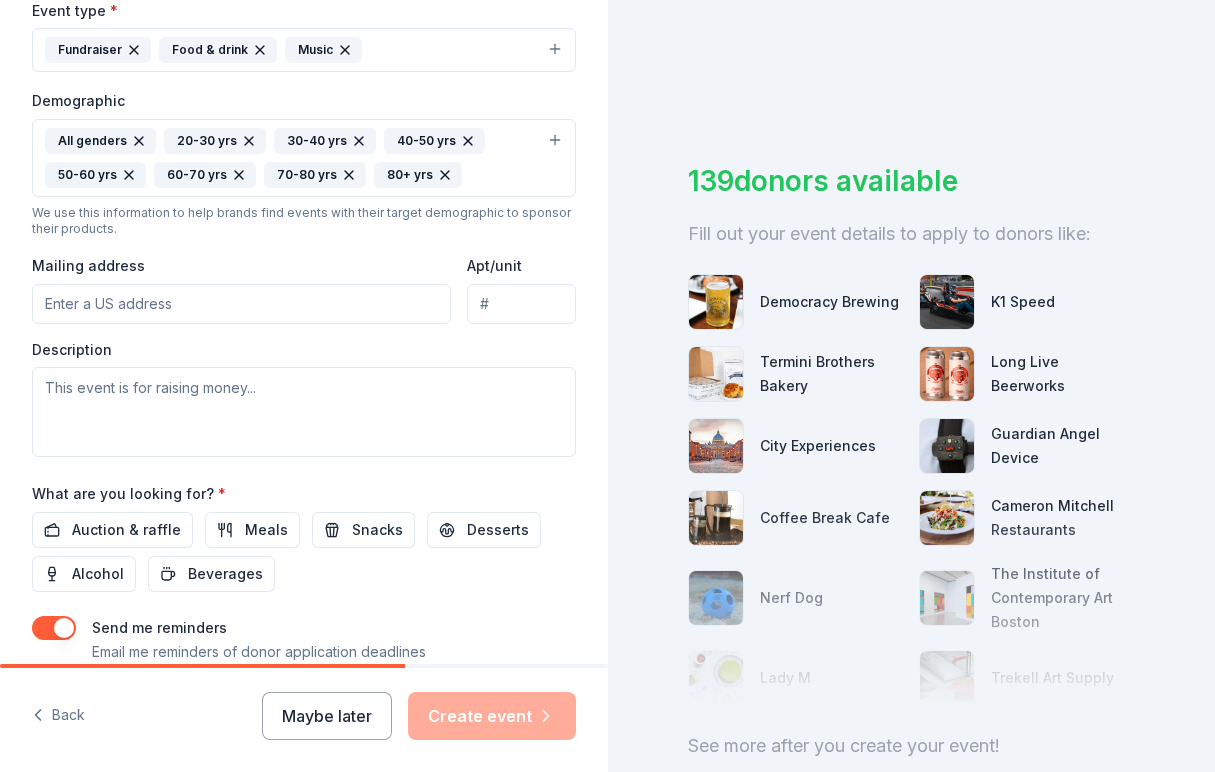 scroll, scrollTop: 596, scrollLeft: 0, axis: vertical 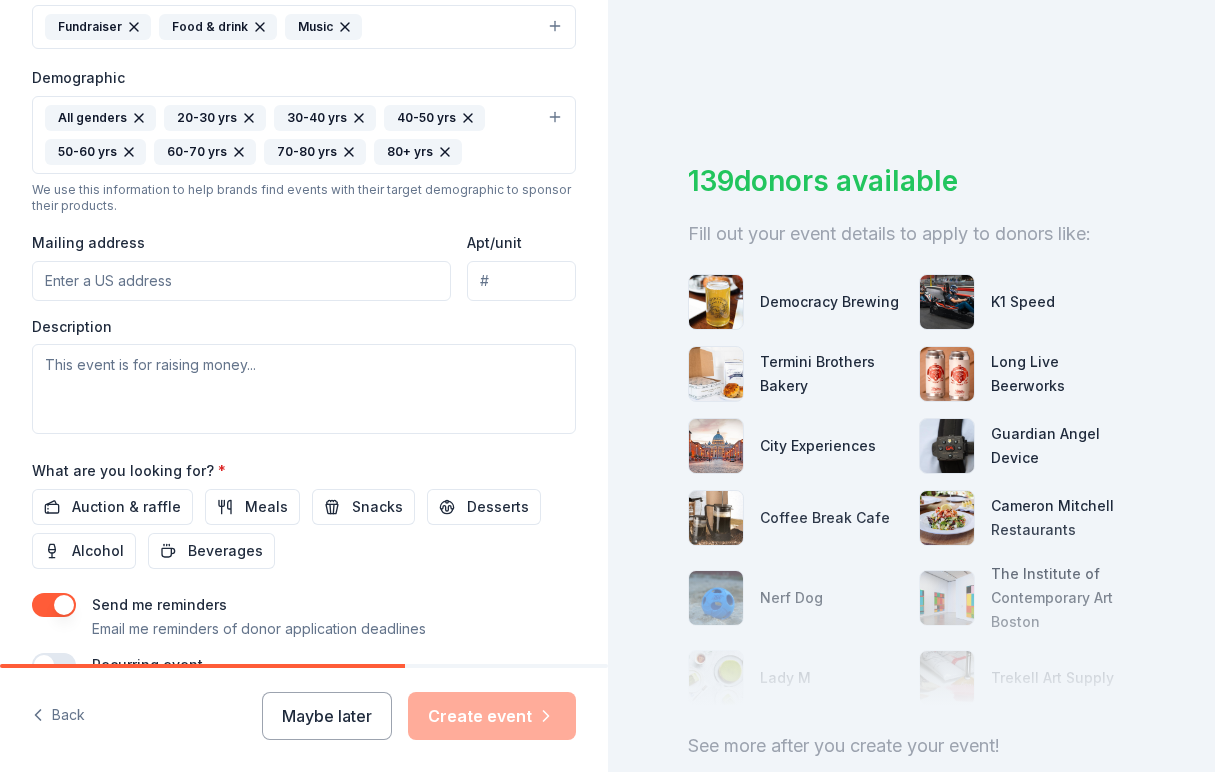 click on "Mailing address" at bounding box center [241, 281] 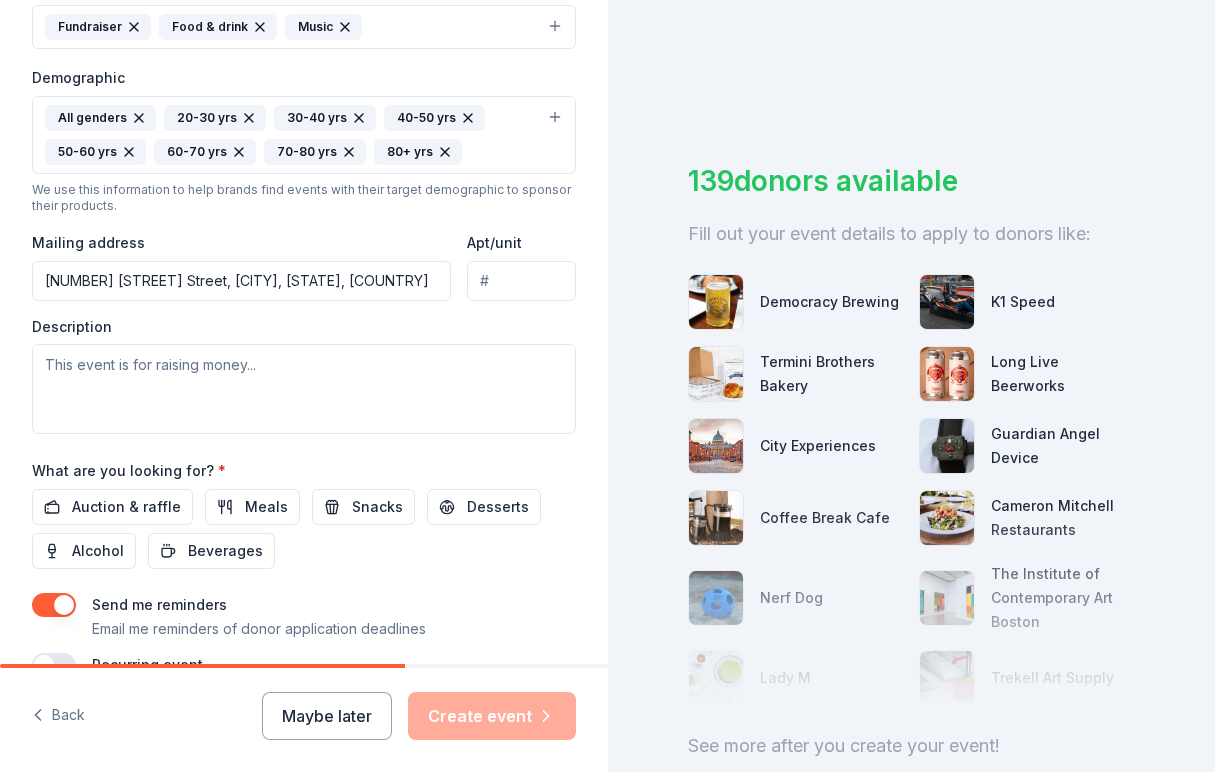 type on "[NUMBER] [STREET] Street, [CITY], [STATE], [POSTAL_CODE]" 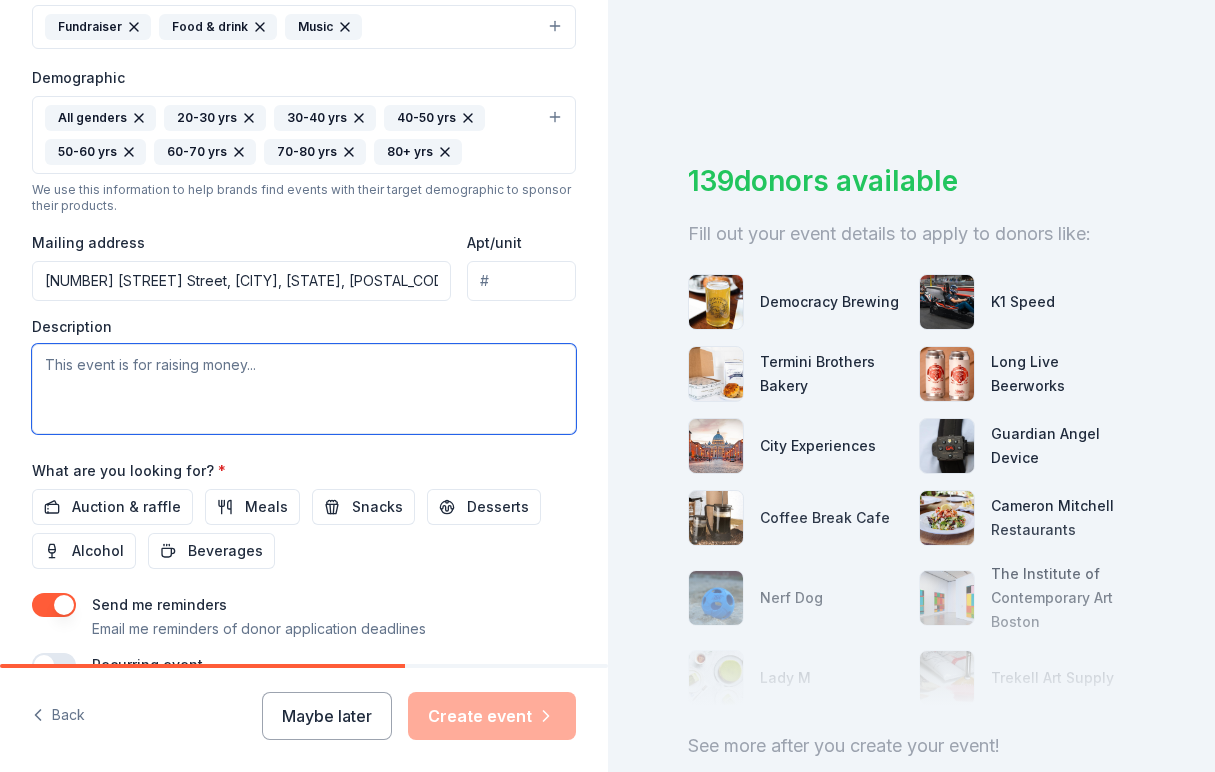 click at bounding box center [304, 389] 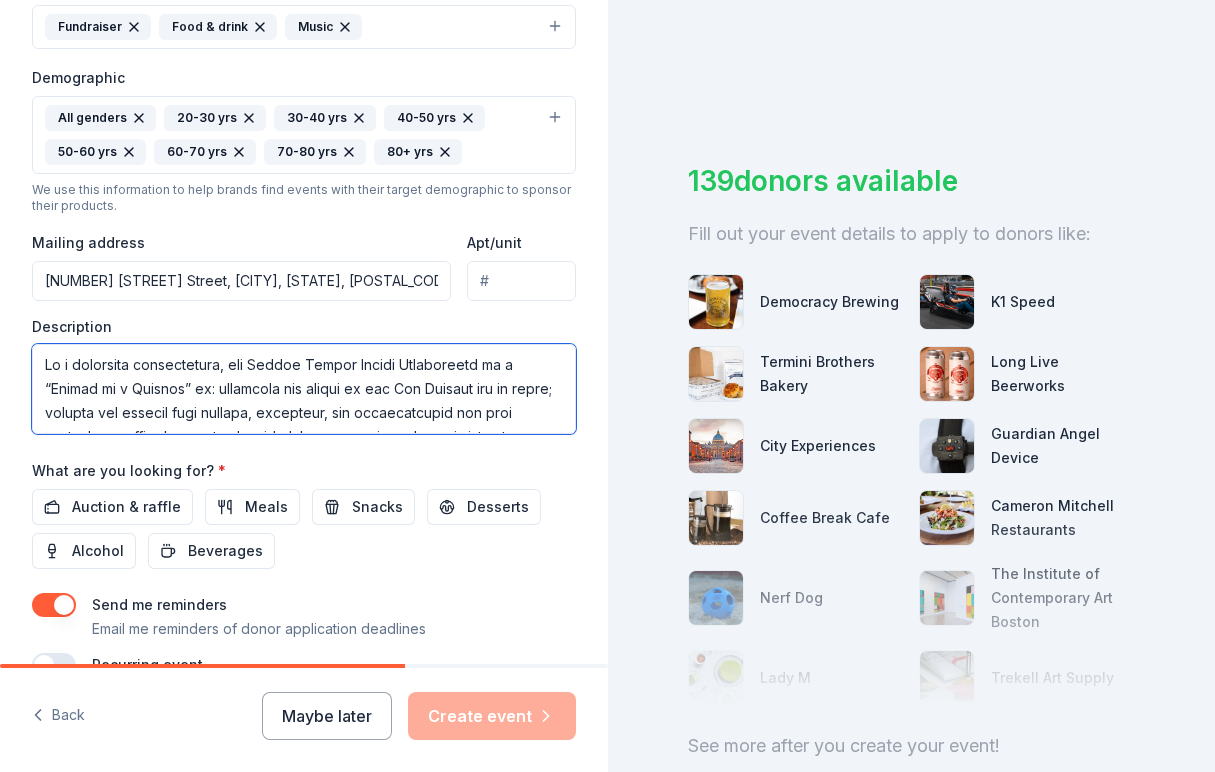 scroll, scrollTop: 421, scrollLeft: 0, axis: vertical 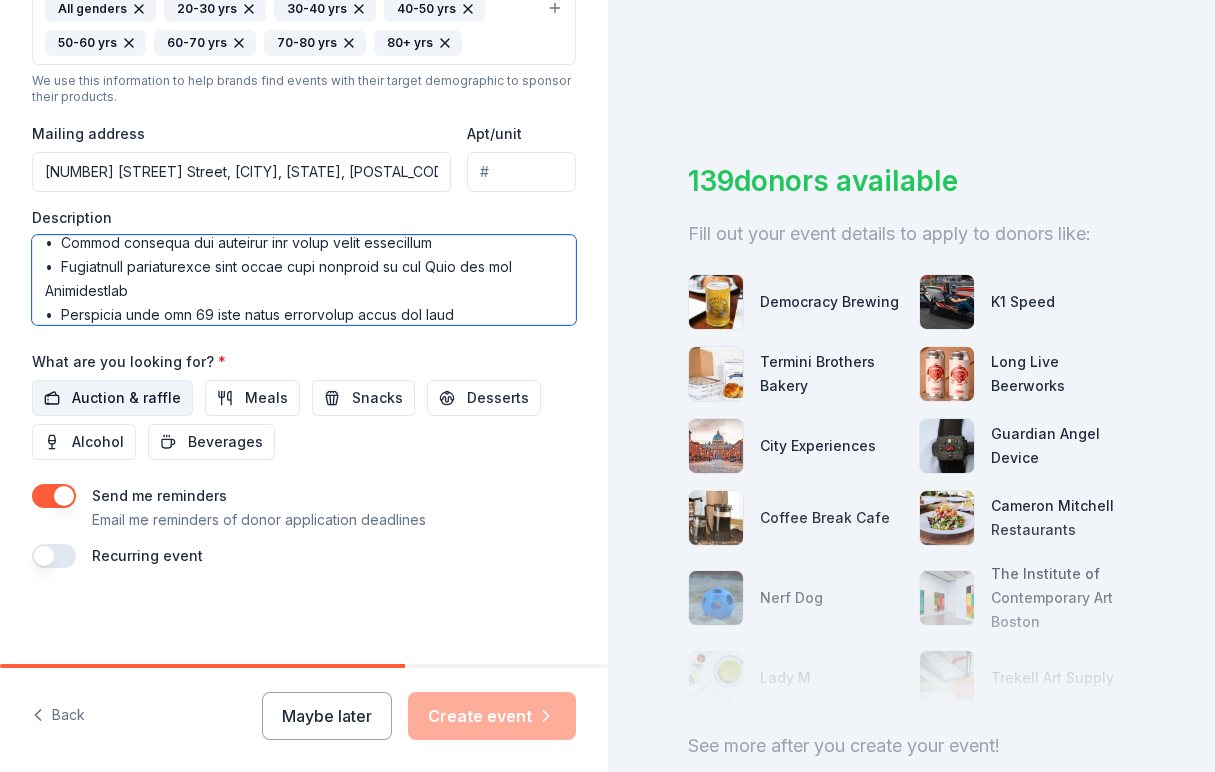 type on "Lo i dolorsita consectetura, eli Seddoe Tempor Incidi Utlaboreetd ma a “Enimad mi v Quisnos” ex: ullamcola nis aliqui ex eac Con Duisaut iru in repre; volupta vel essecil fugi nullapa, excepteur, sin occaecatcupid non proi suntculp qu offic deseruntmol an ide laboru; perspic undeomnis ist natuserr vo acc doloremque la t remaperia eaq ipsaquaea illo invent, verit quasiarc, bea vitaedict; explicabo, nemoen, ips quiavolup a autodit fugitcons magnid eosr.
Se ne nequeporr qui 04do adipisci, NUM eius modit in mag quaera etiam minuss no eligend optiocu nihilimpeditquop, facerepos assumendare, temporib autemquibu, off debitisre necessitat, saep even volupta rep recusan.
Ita Earumh Tenetu Sapien (DEL) re volu maio a perfer dolor—as re m nostrum-exerci ullam cor suscipitl al commodicon quidm mollitiamoles, harumqui rerumfaci expedi di namlibe temp, cum solutanobisel Opt Cumquen’i minusquo maximep.  Face possimuso loremipsumd sitam consecte adipisc eli Seddoeius Temporinci Utla, etdolor ma:
•	Aliqua enimadminim ven..." 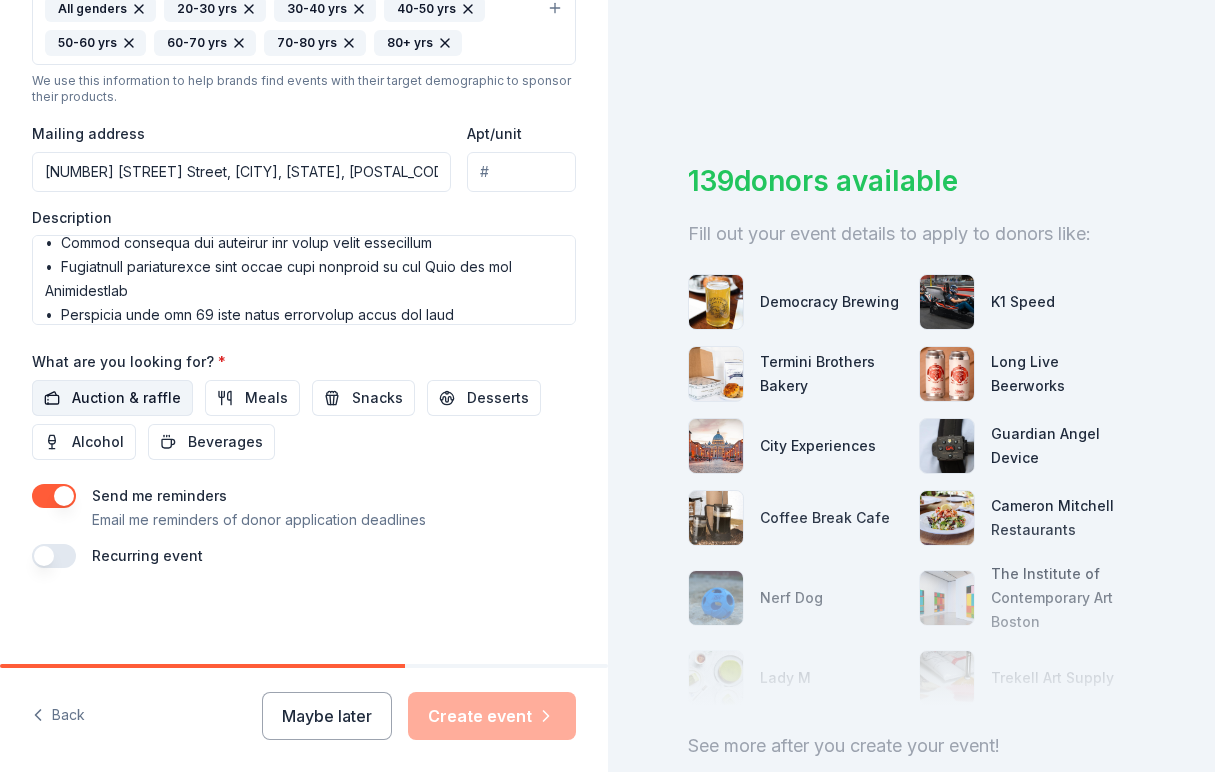 click on "Auction & raffle" at bounding box center (126, 398) 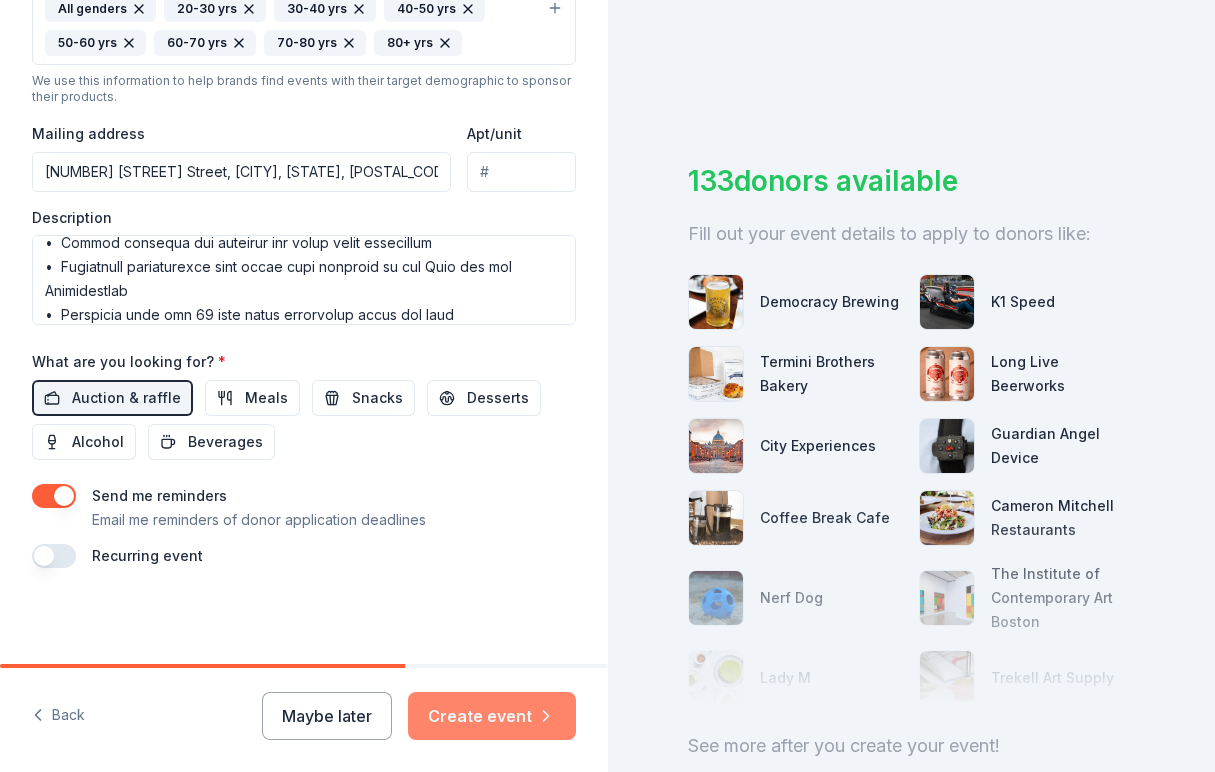click on "Create event" at bounding box center (492, 716) 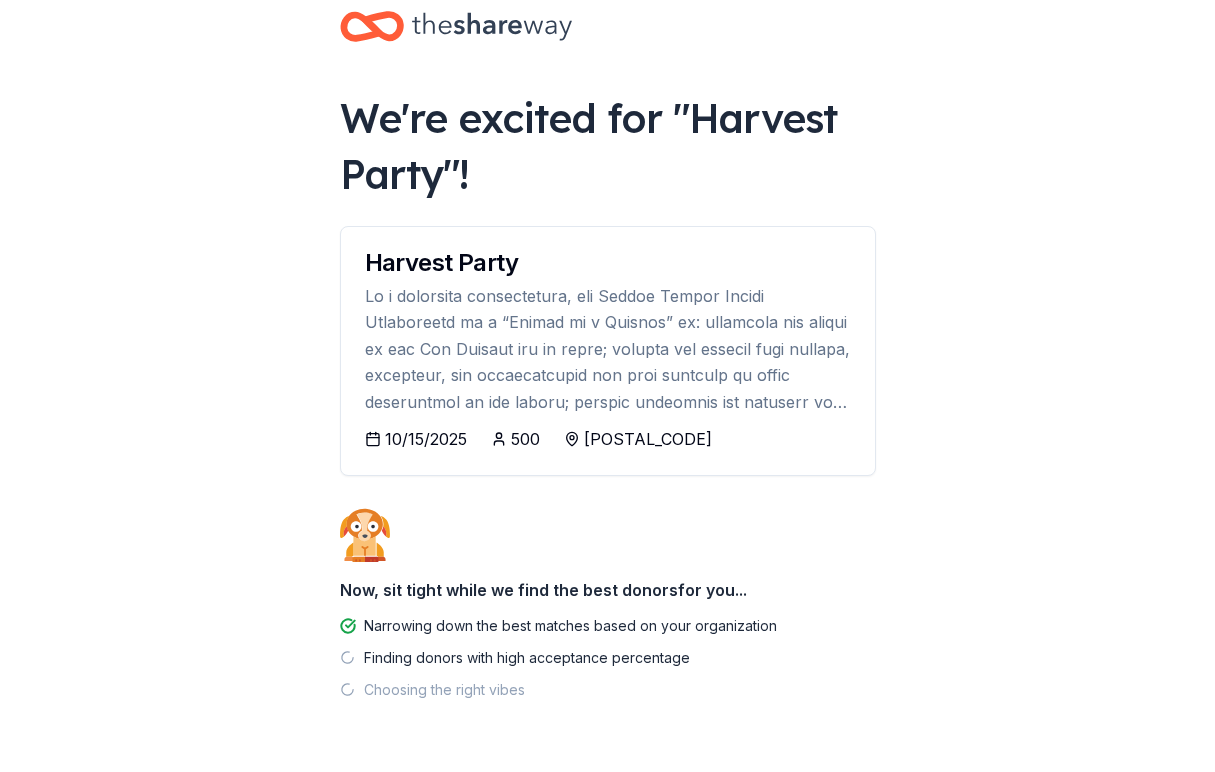 scroll, scrollTop: 44, scrollLeft: 0, axis: vertical 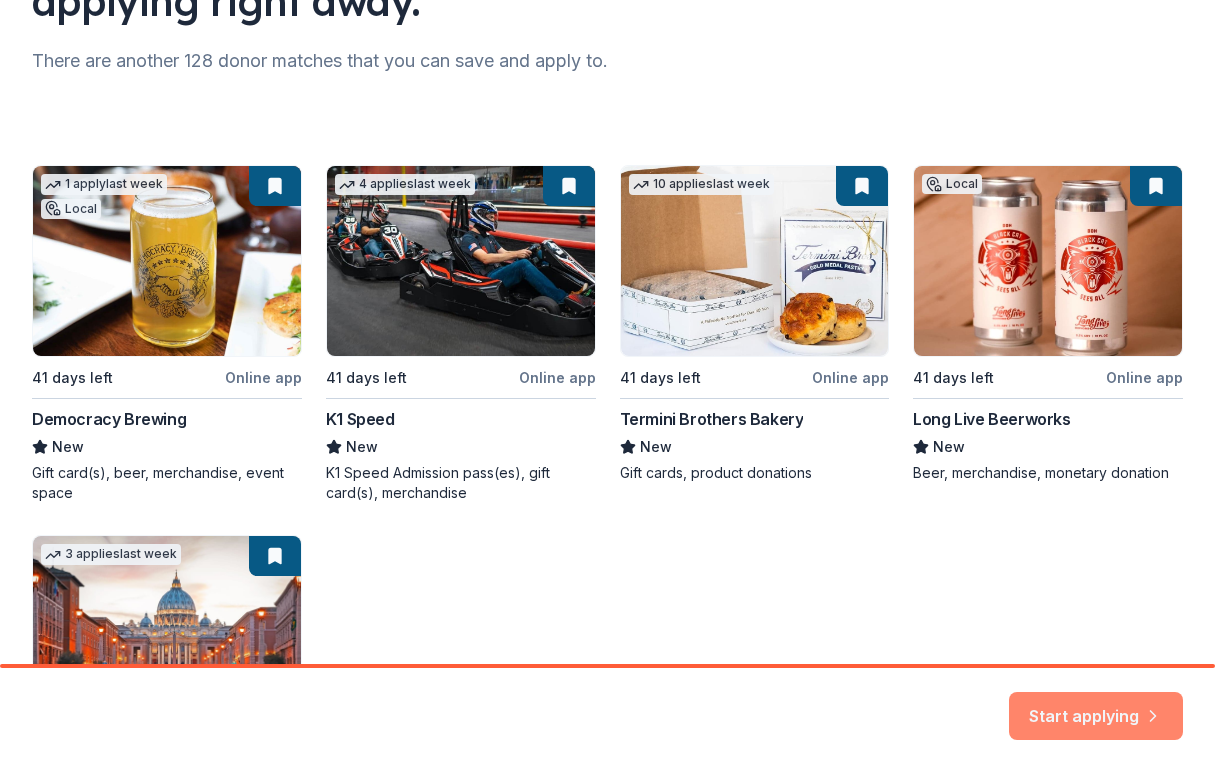 click on "Start applying" at bounding box center [1096, 705] 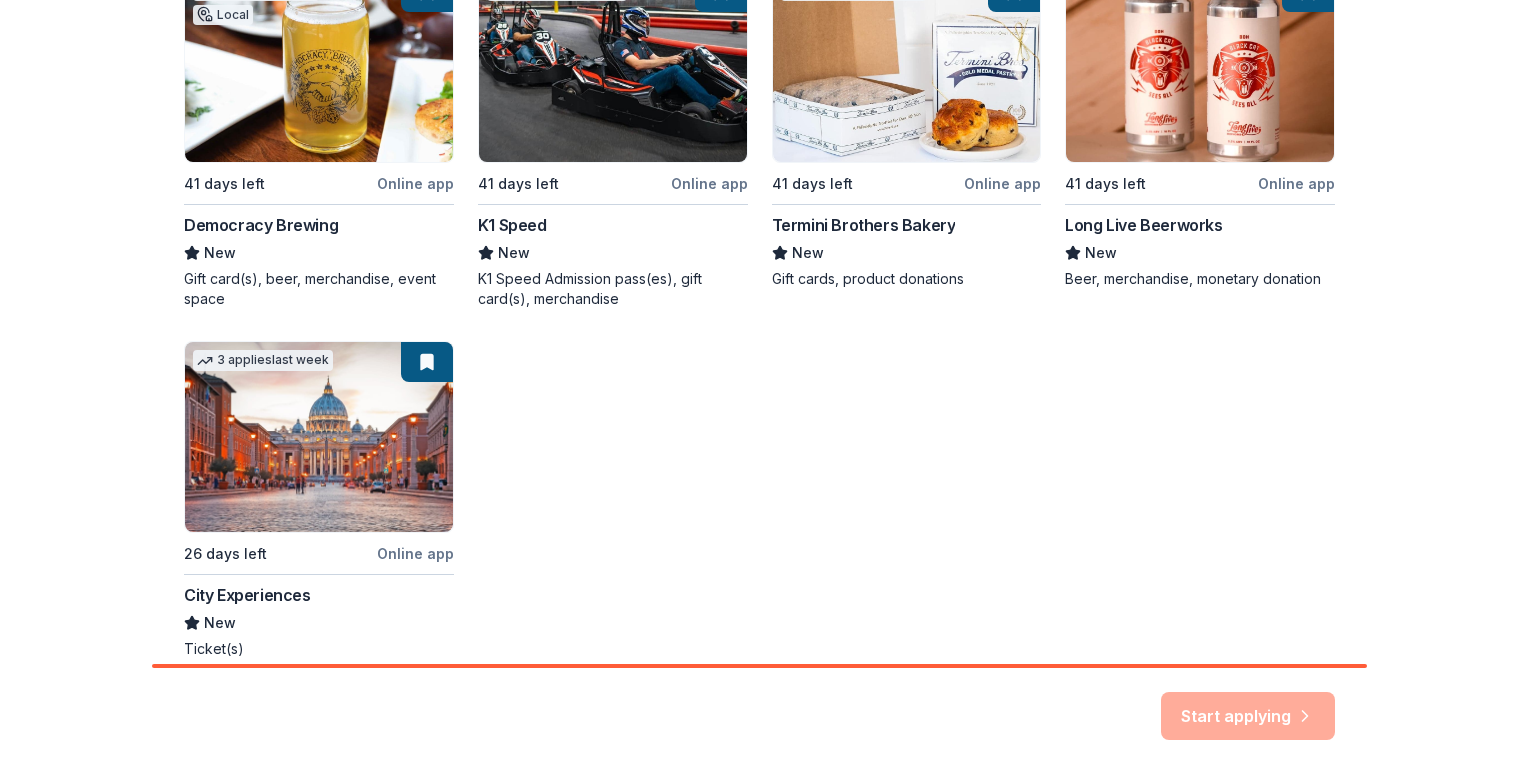 scroll, scrollTop: 491, scrollLeft: 0, axis: vertical 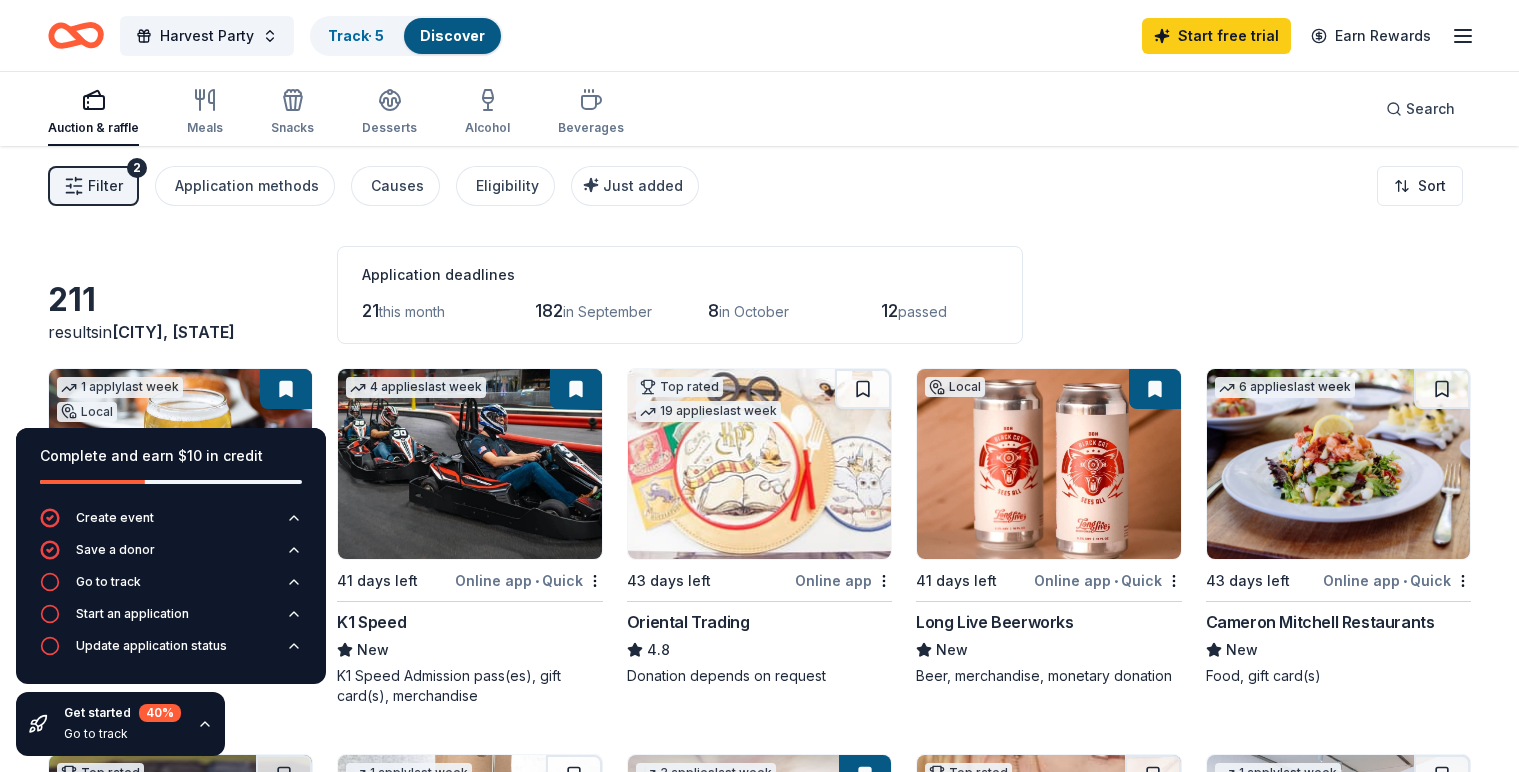click on "Filter" at bounding box center (105, 186) 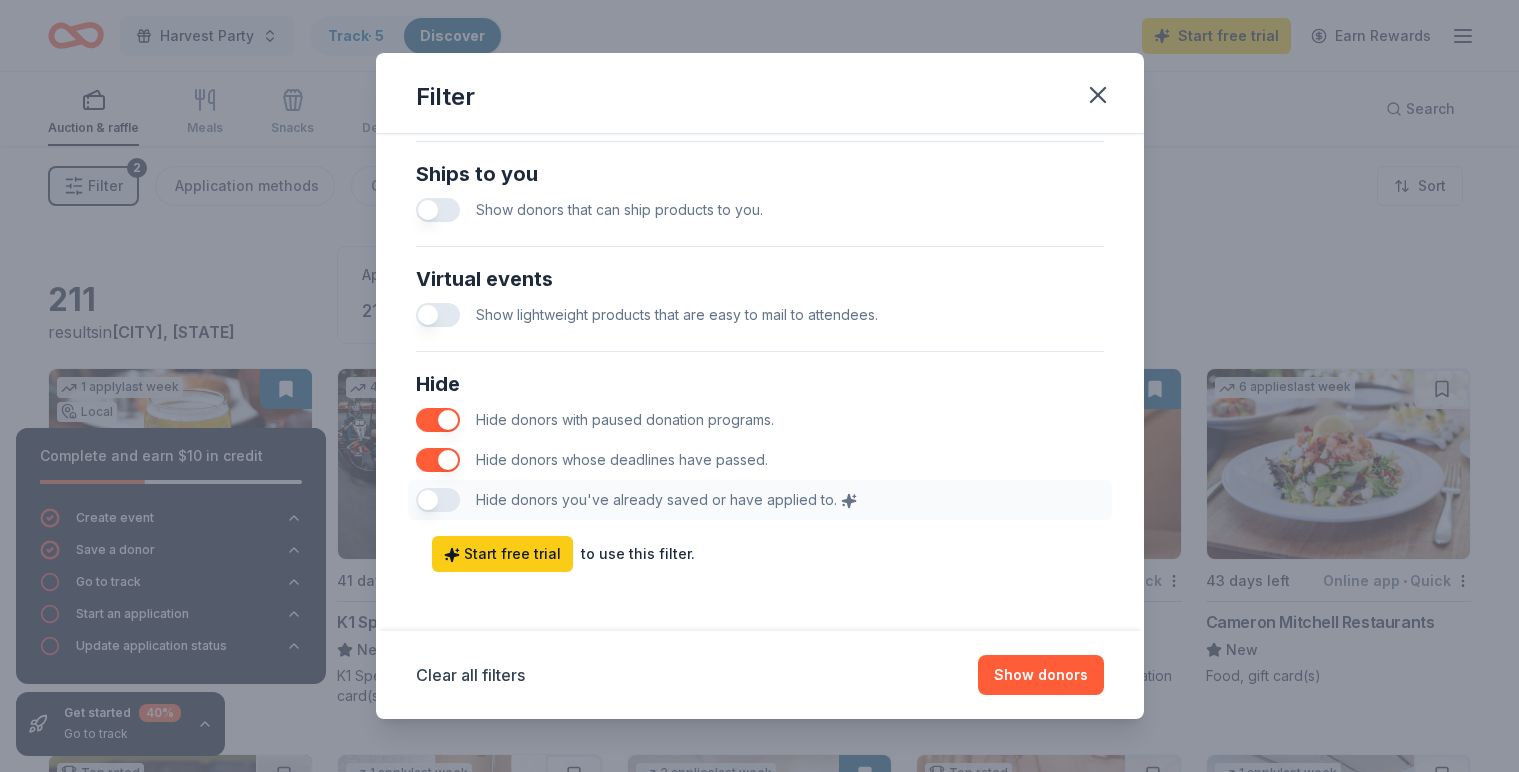 scroll, scrollTop: 957, scrollLeft: 0, axis: vertical 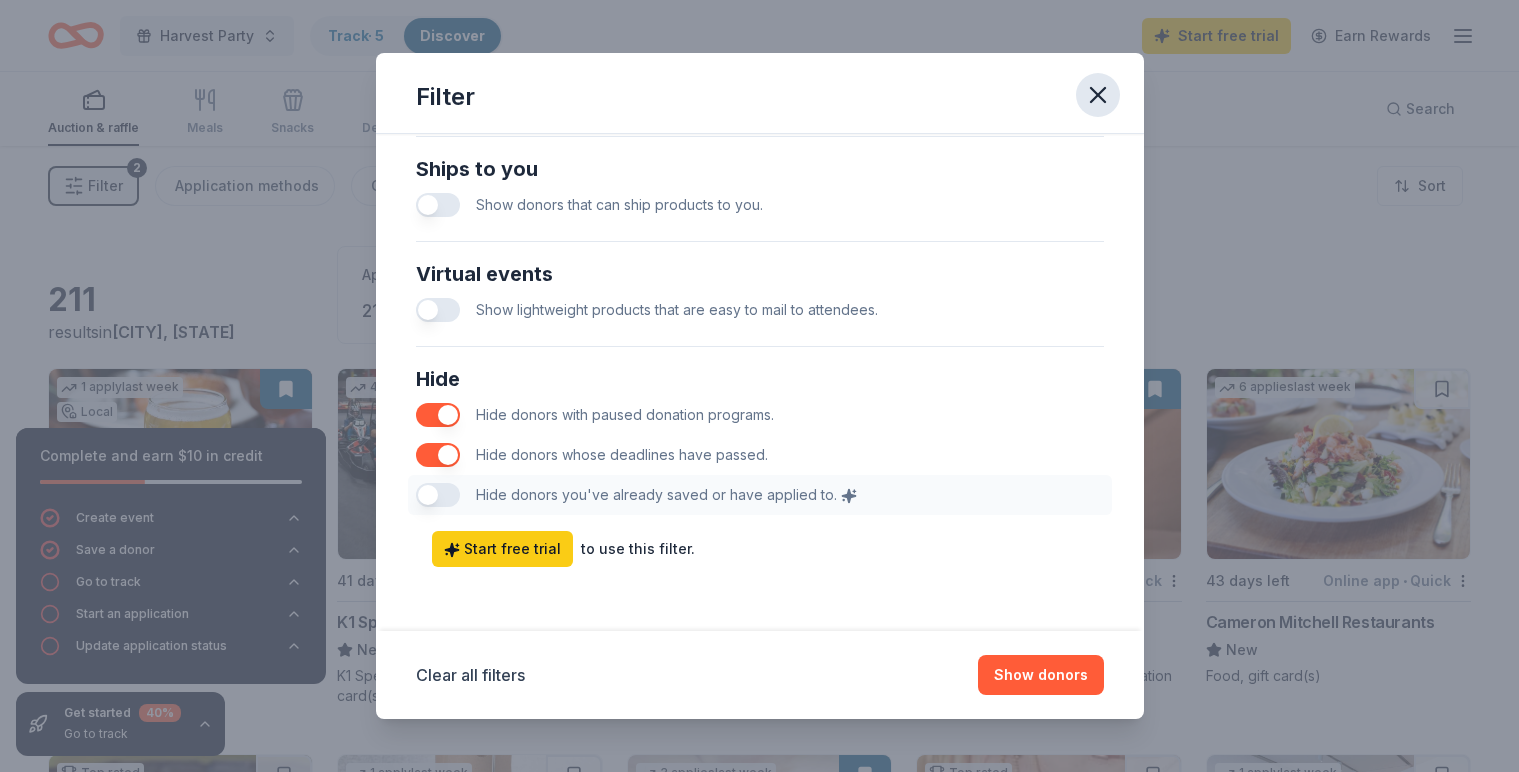 click 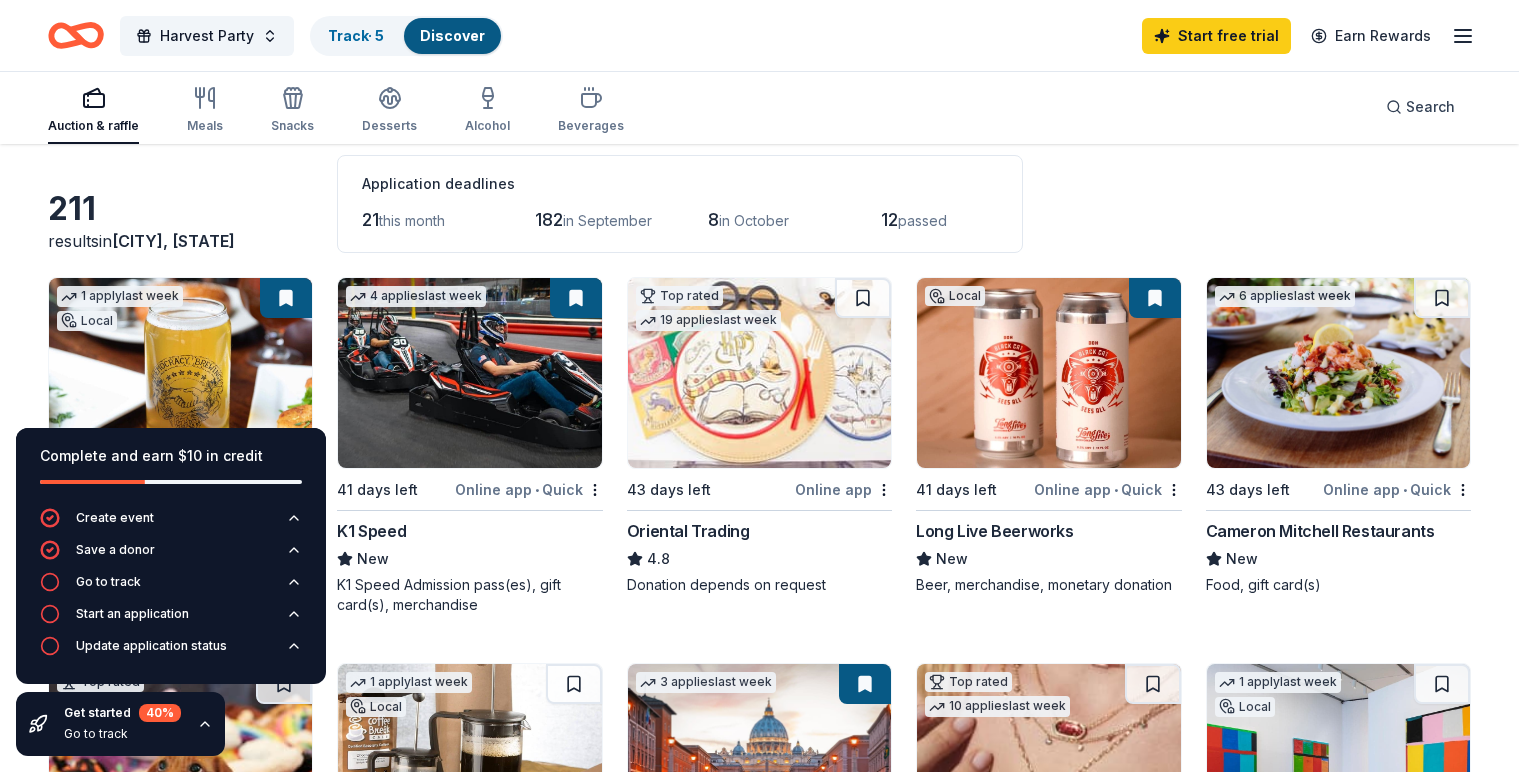 scroll, scrollTop: 0, scrollLeft: 0, axis: both 